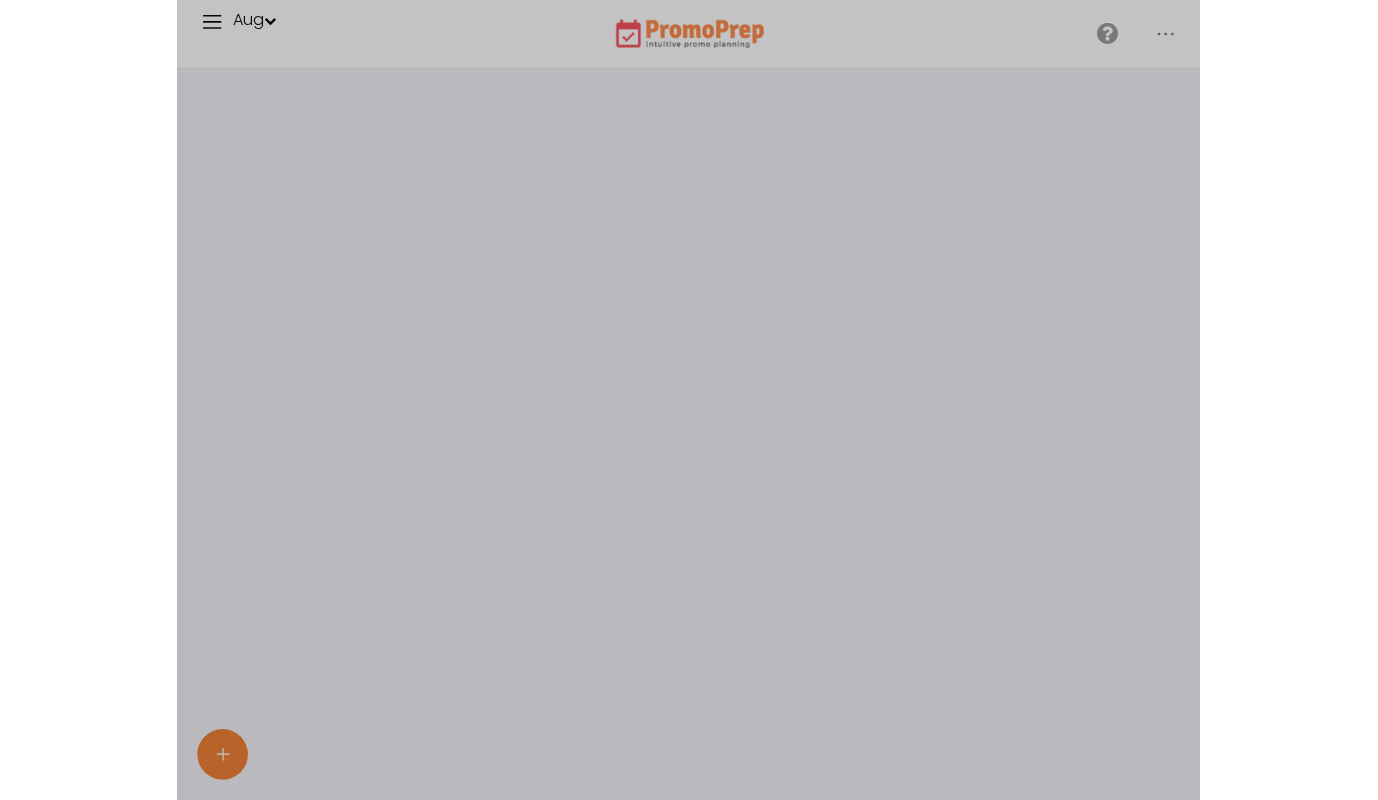 scroll, scrollTop: 0, scrollLeft: 0, axis: both 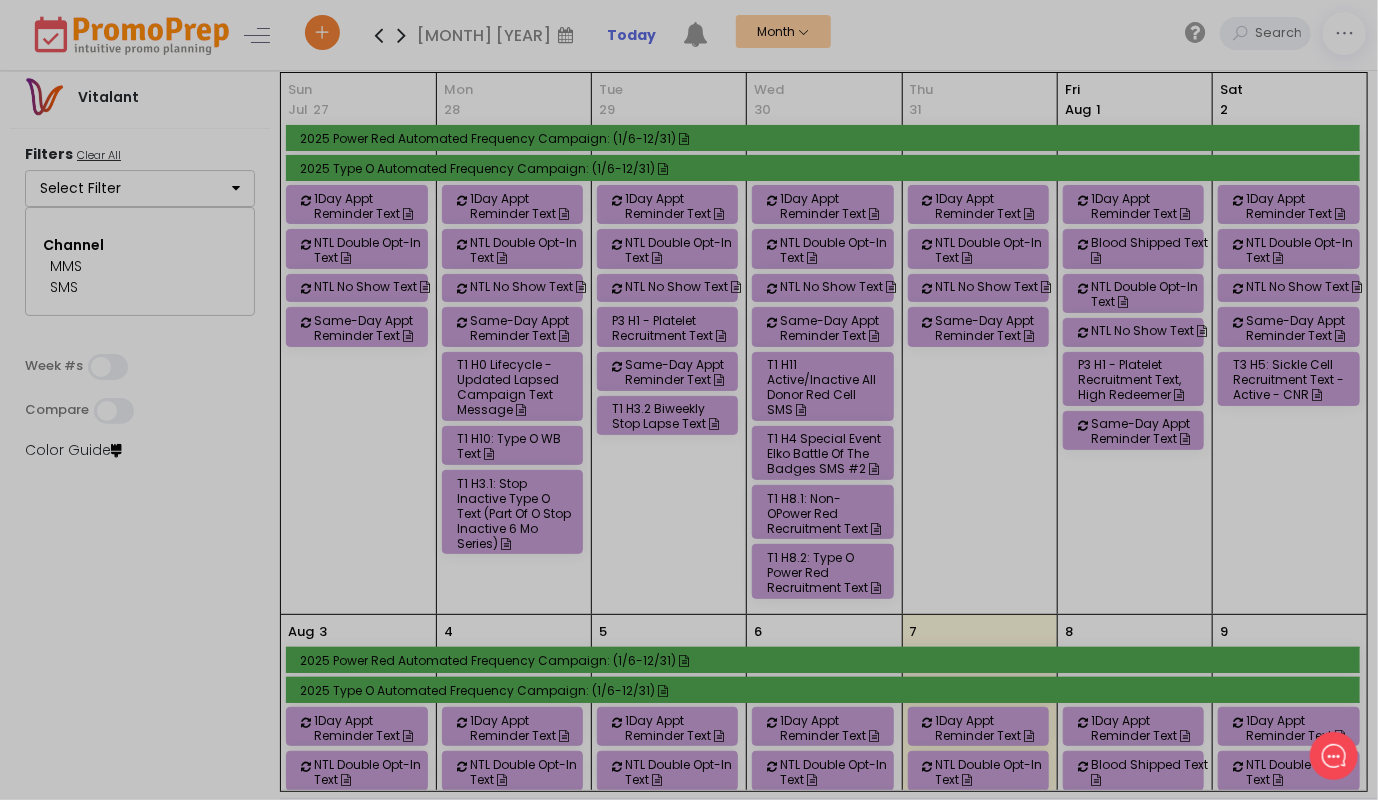 click at bounding box center [689, 400] 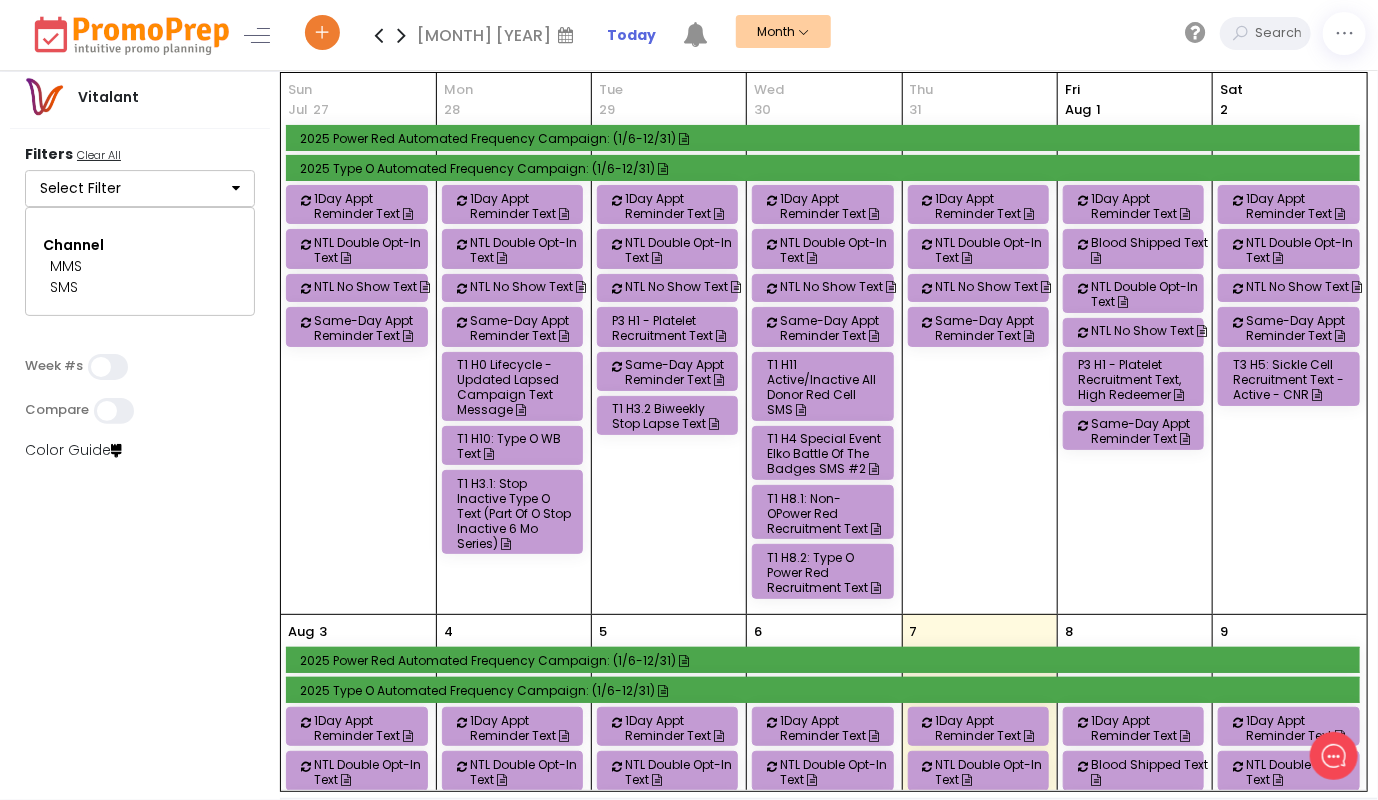 click on "Select Filter" at bounding box center (140, 189) 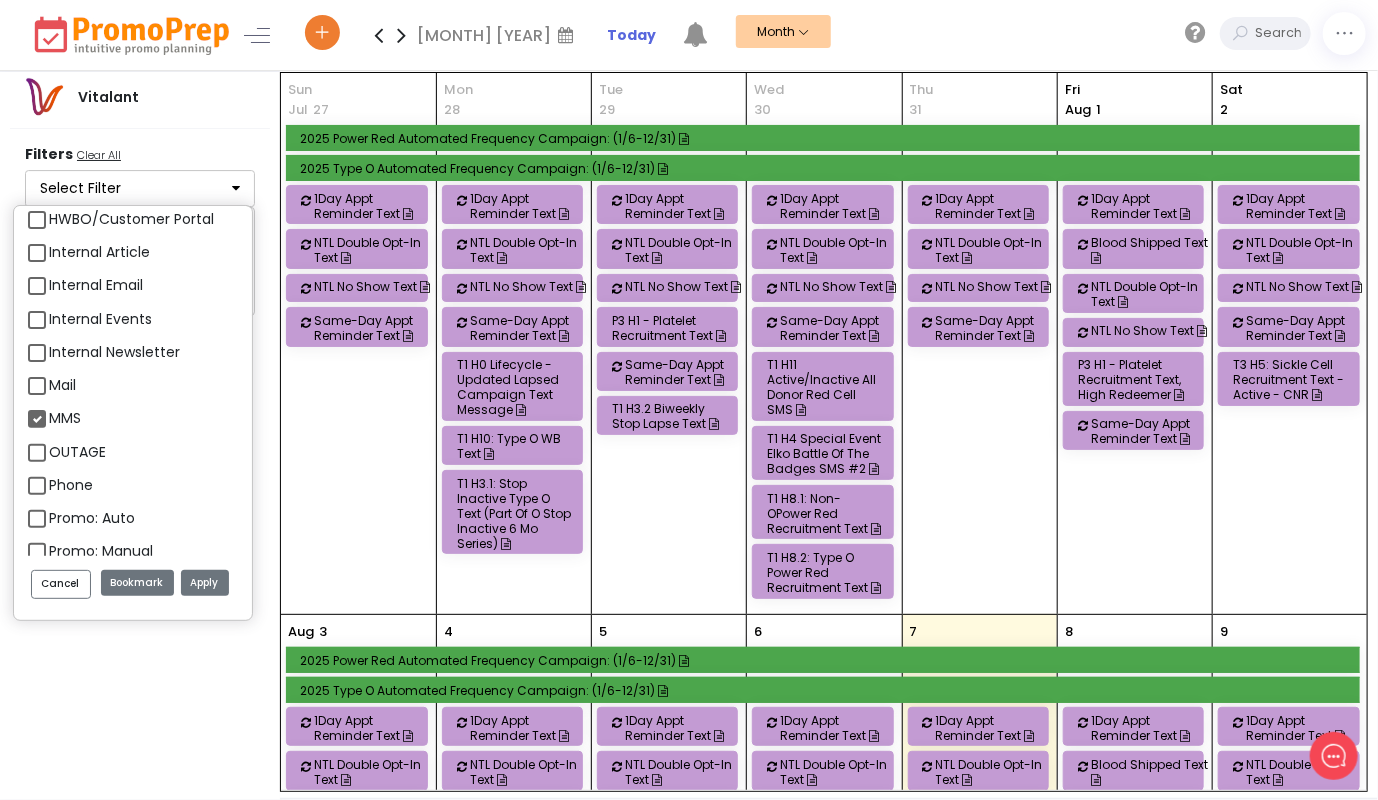scroll, scrollTop: 2100, scrollLeft: 0, axis: vertical 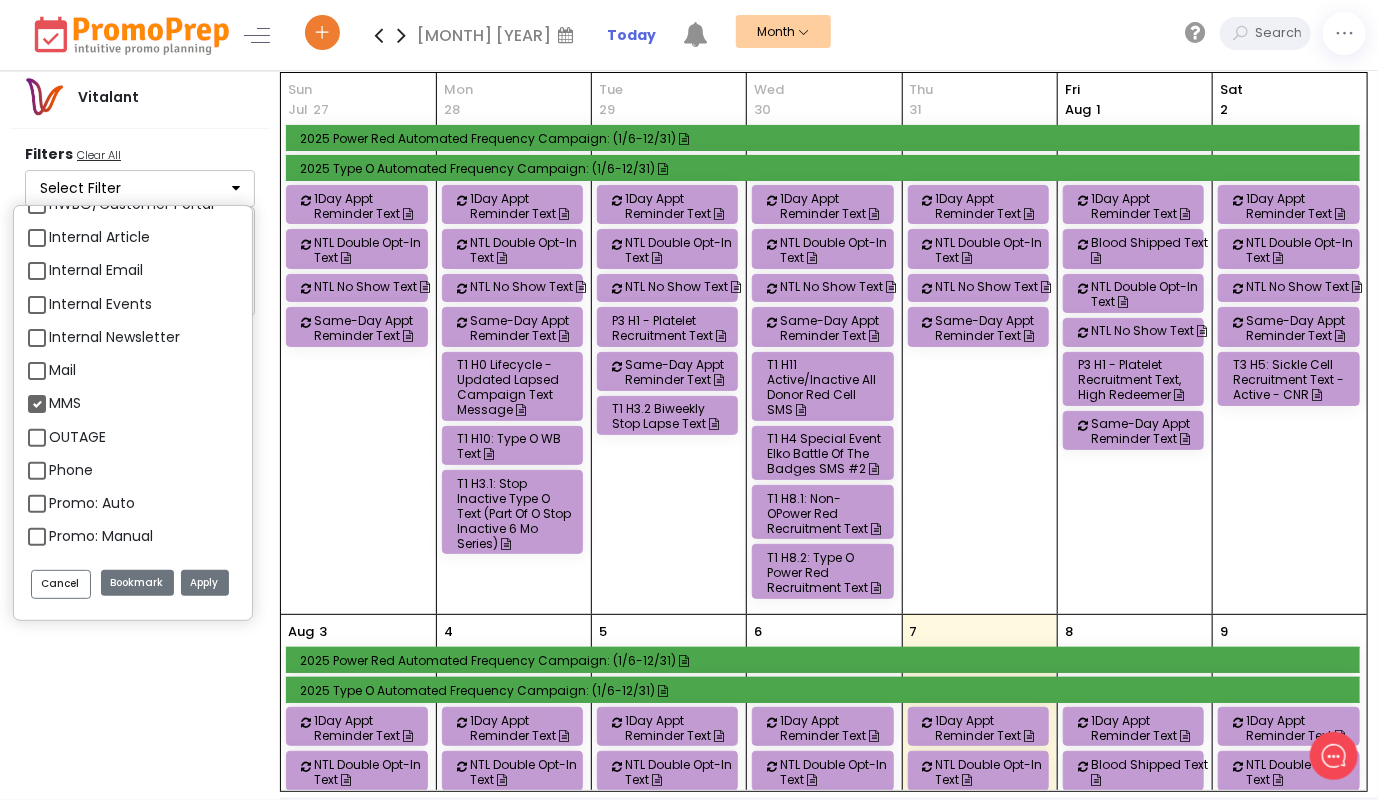 click on "MMS" at bounding box center [65, 403] 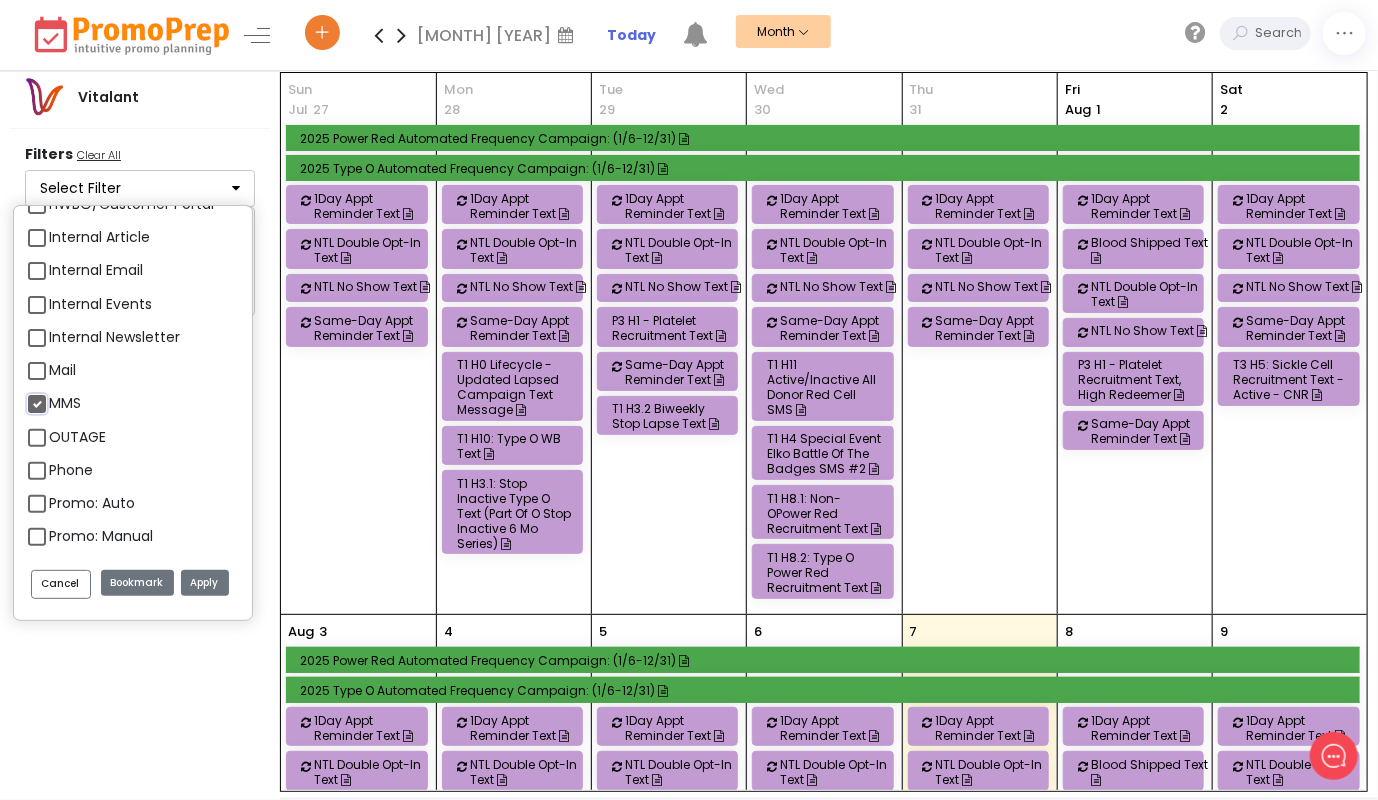 click on "MMS" at bounding box center (55, 395) 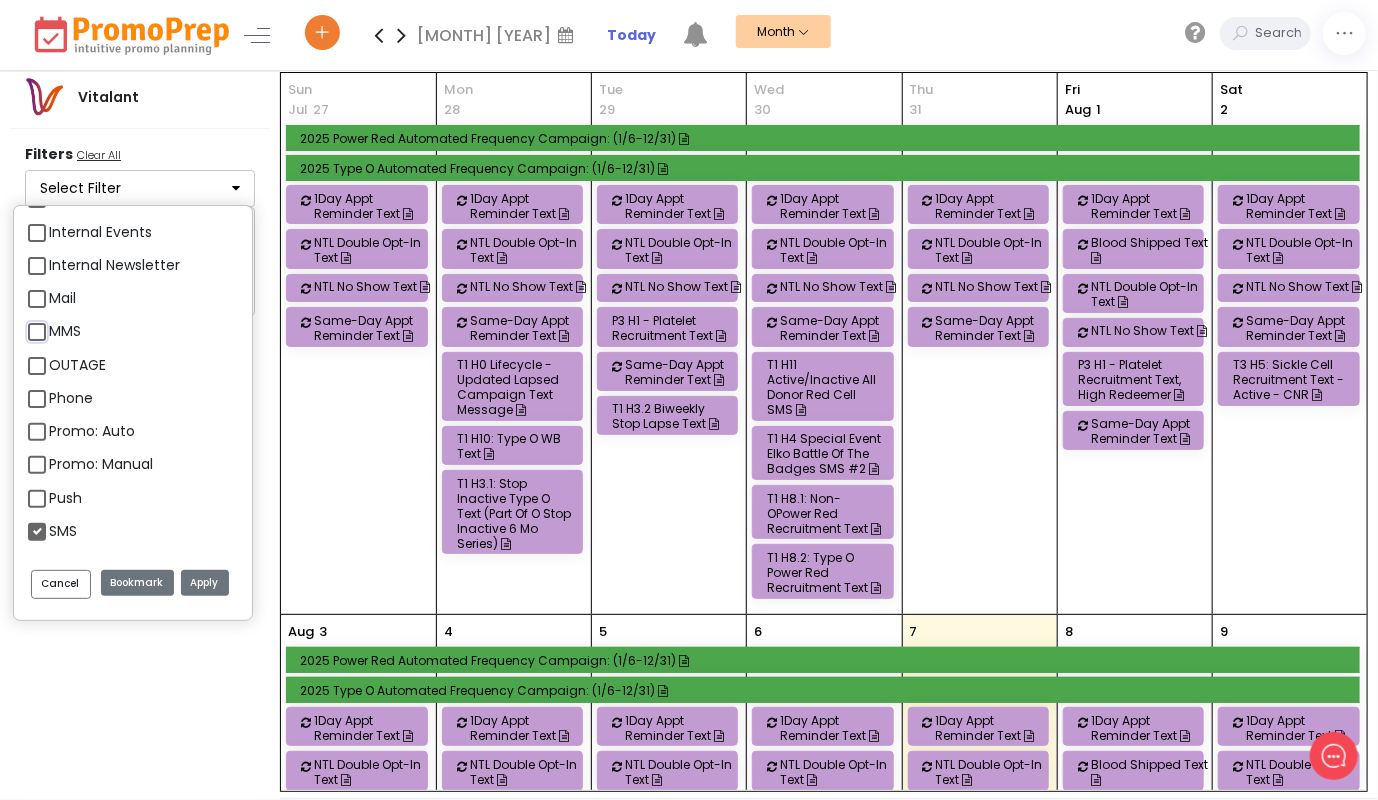 scroll, scrollTop: 2300, scrollLeft: 0, axis: vertical 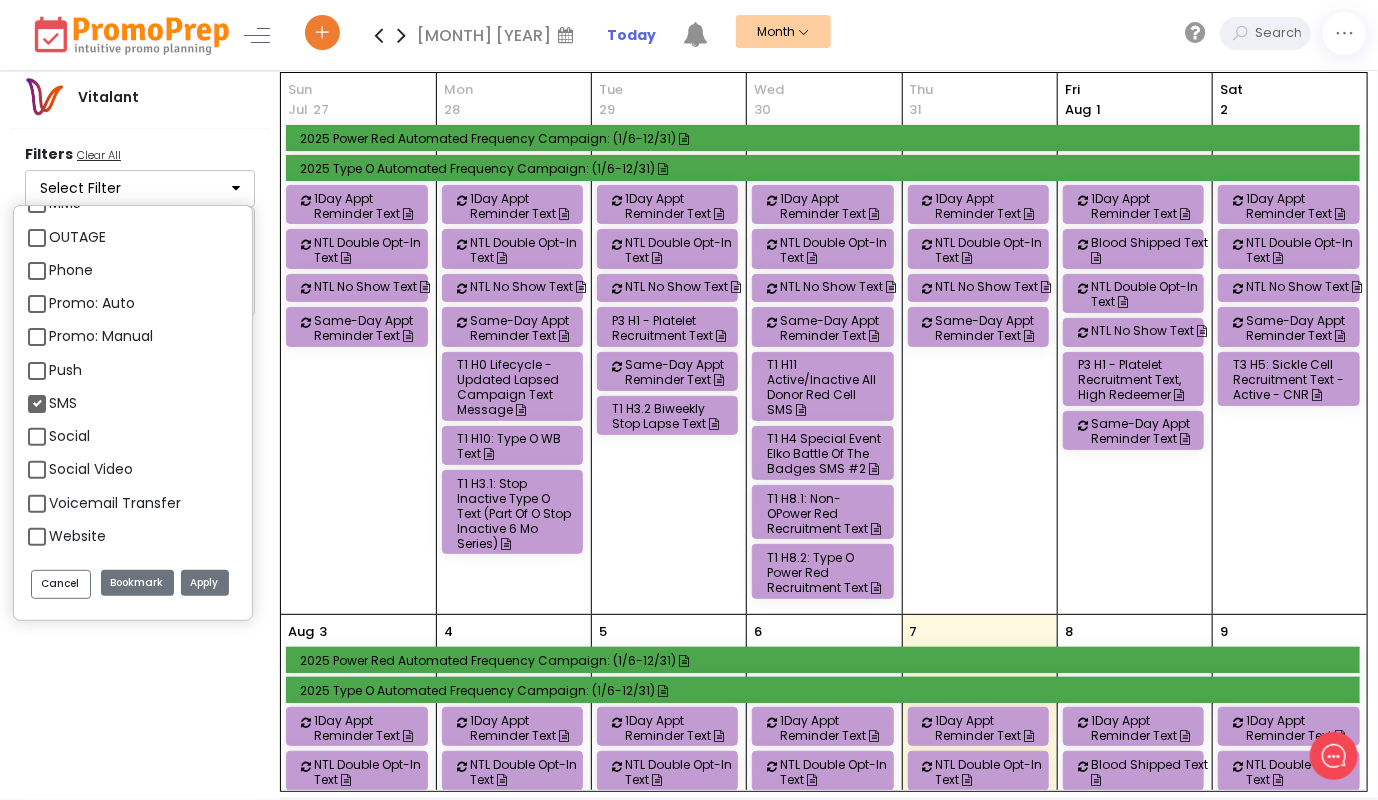 click on "SMS" at bounding box center (63, 403) 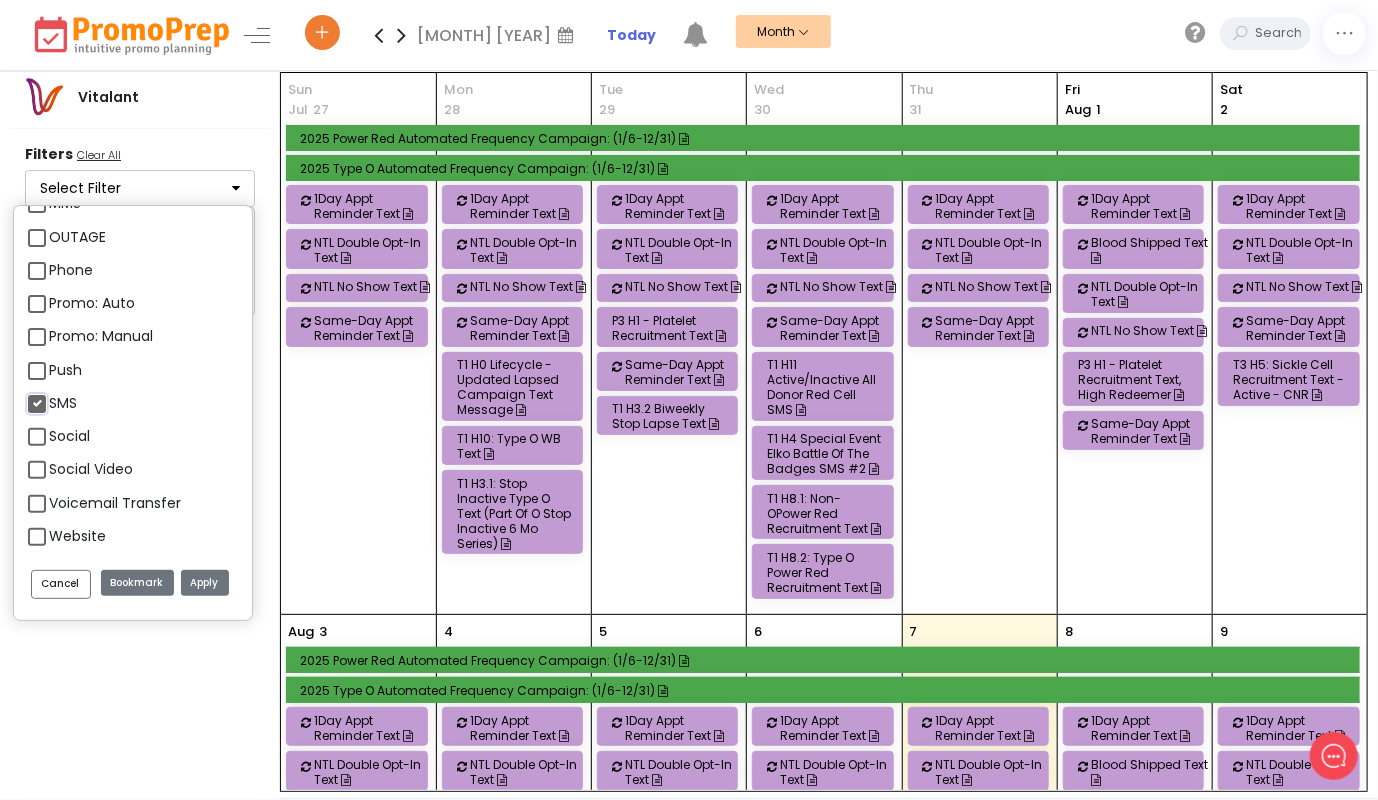 click on "SMS" at bounding box center [55, 395] 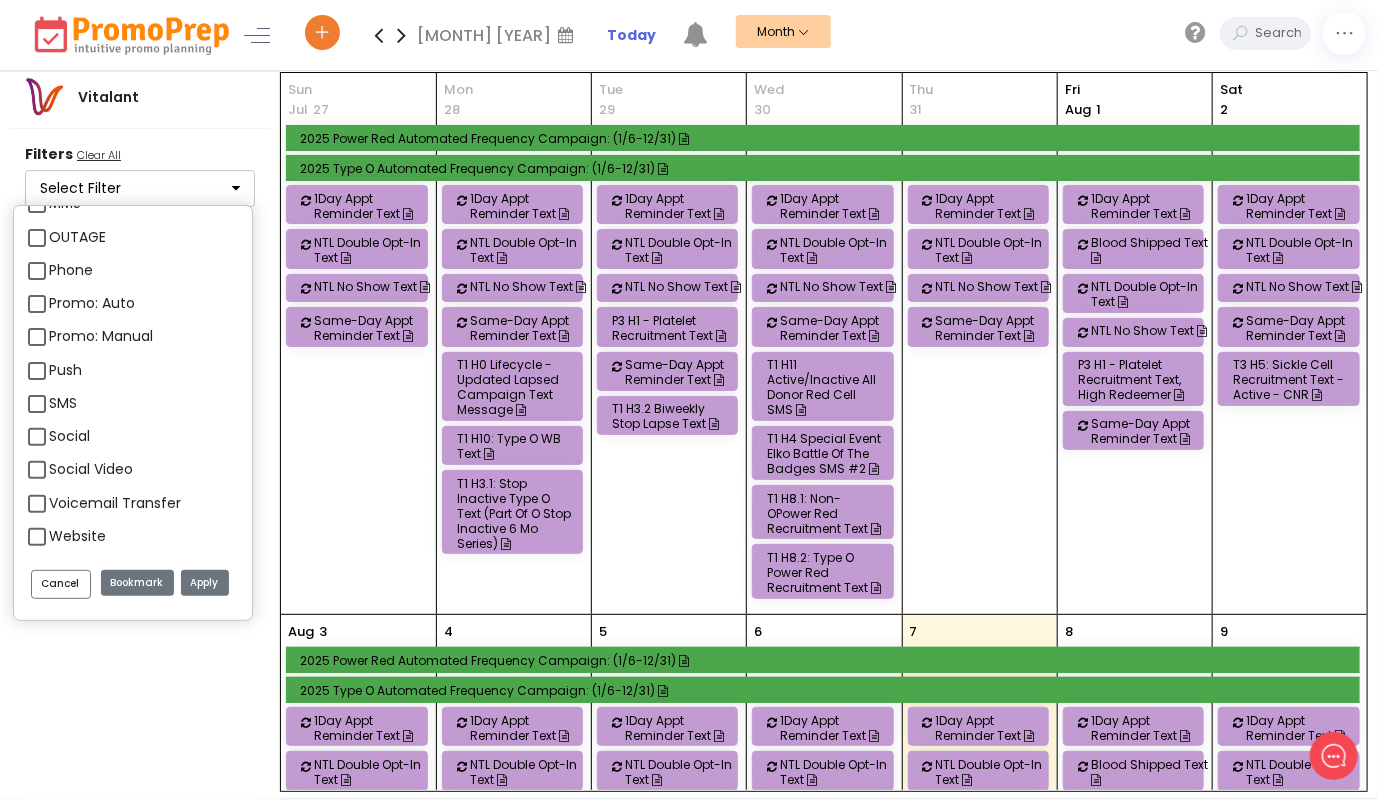 click on "Push" at bounding box center [65, 370] 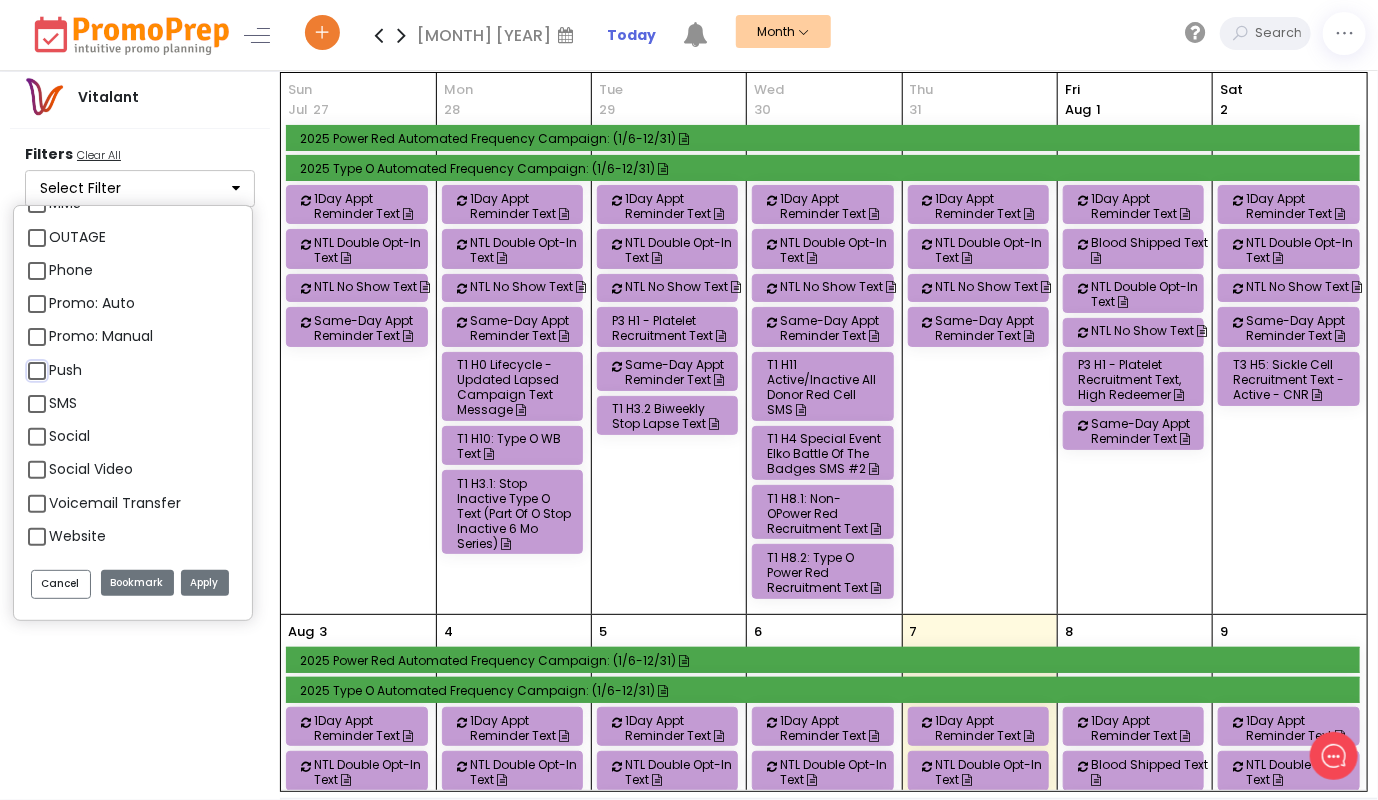 click on "Push" at bounding box center (55, 362) 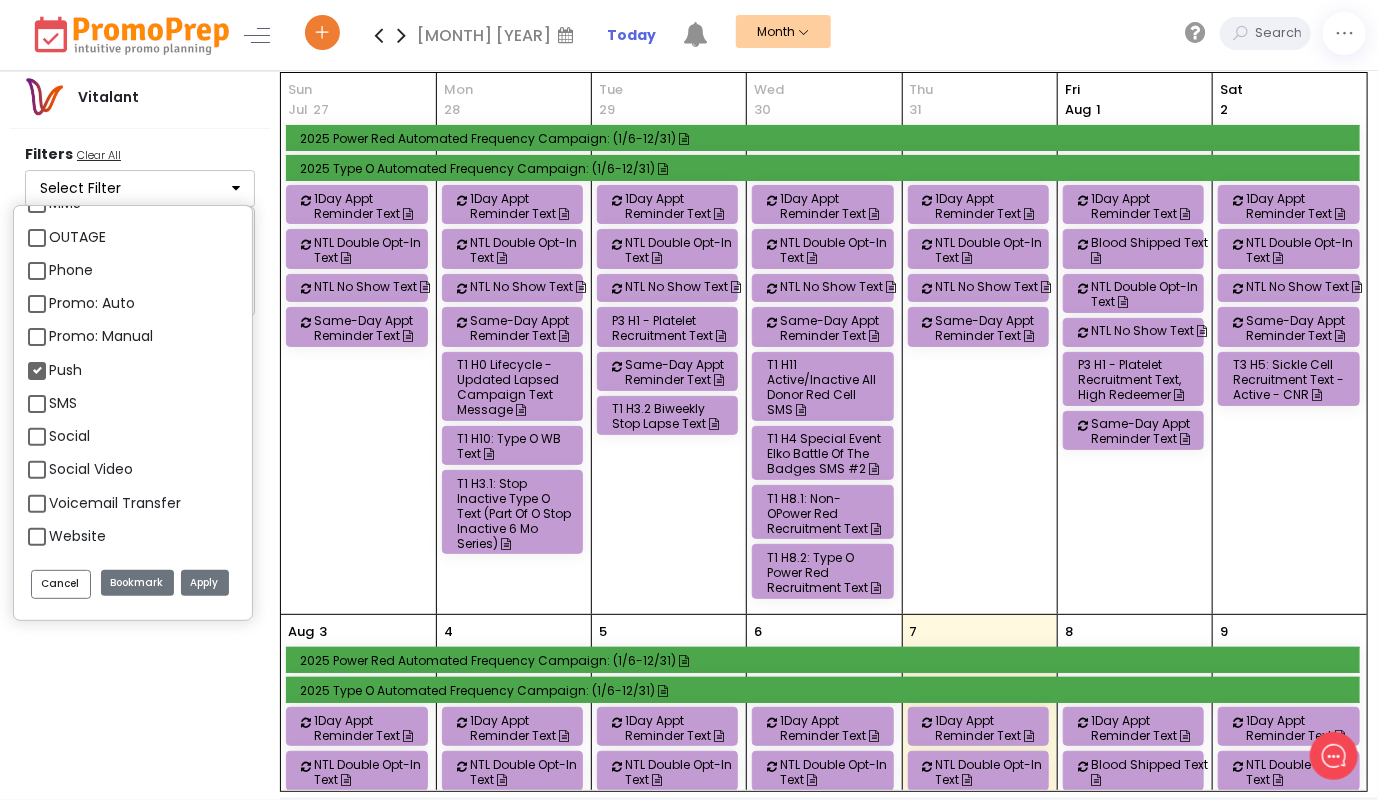 click on "Apply" at bounding box center (205, 583) 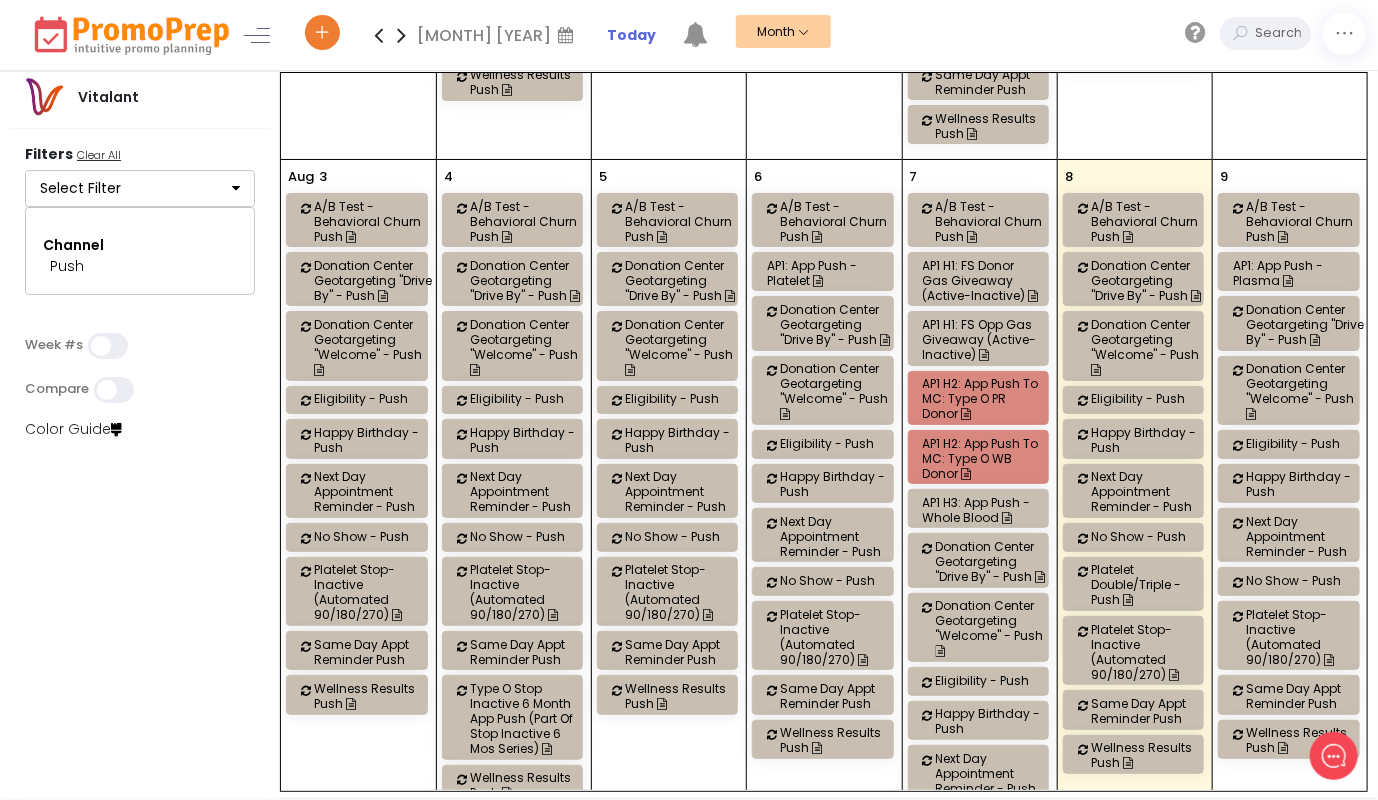 scroll, scrollTop: 700, scrollLeft: 0, axis: vertical 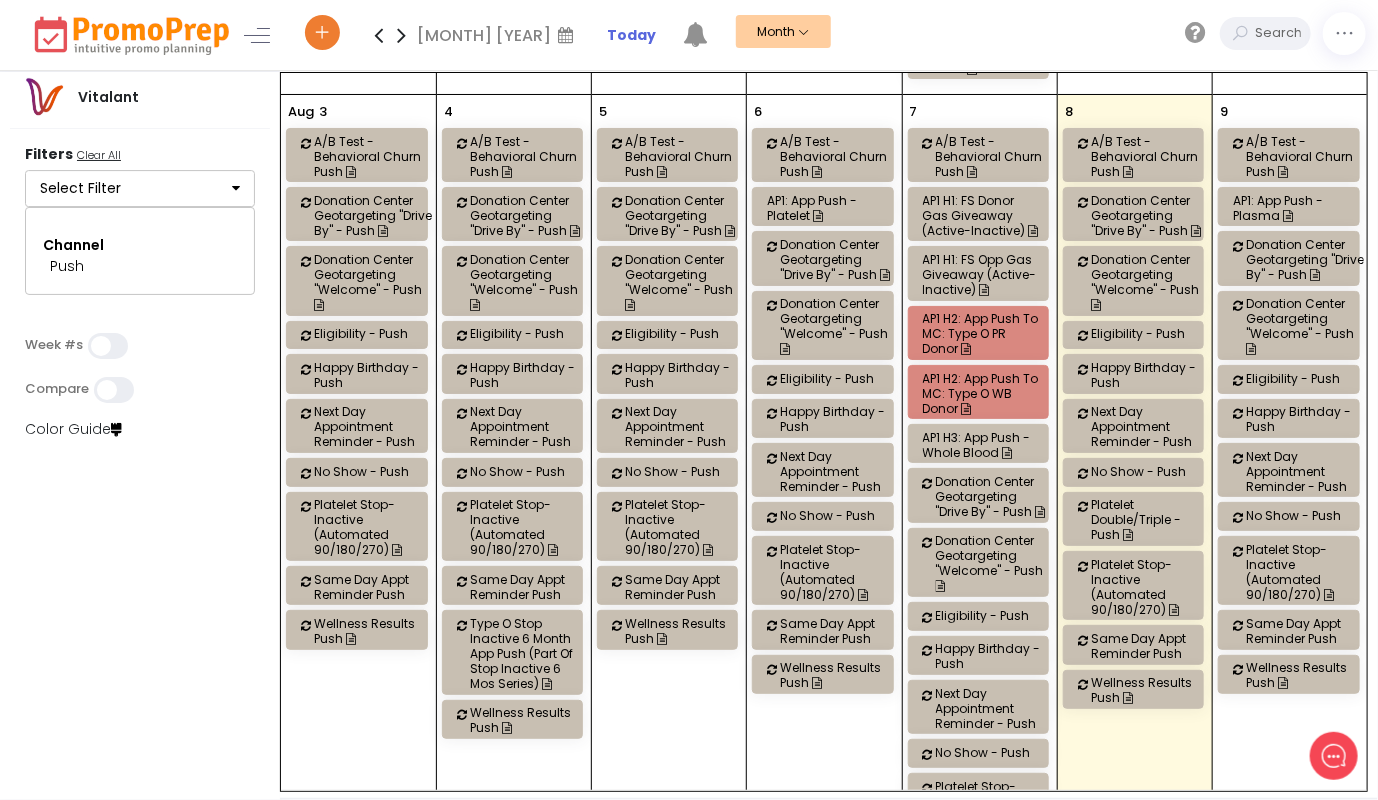 click on "AP1 H1: FS Opp Gas Giveaway (Active-Inactive)" at bounding box center [982, 274] 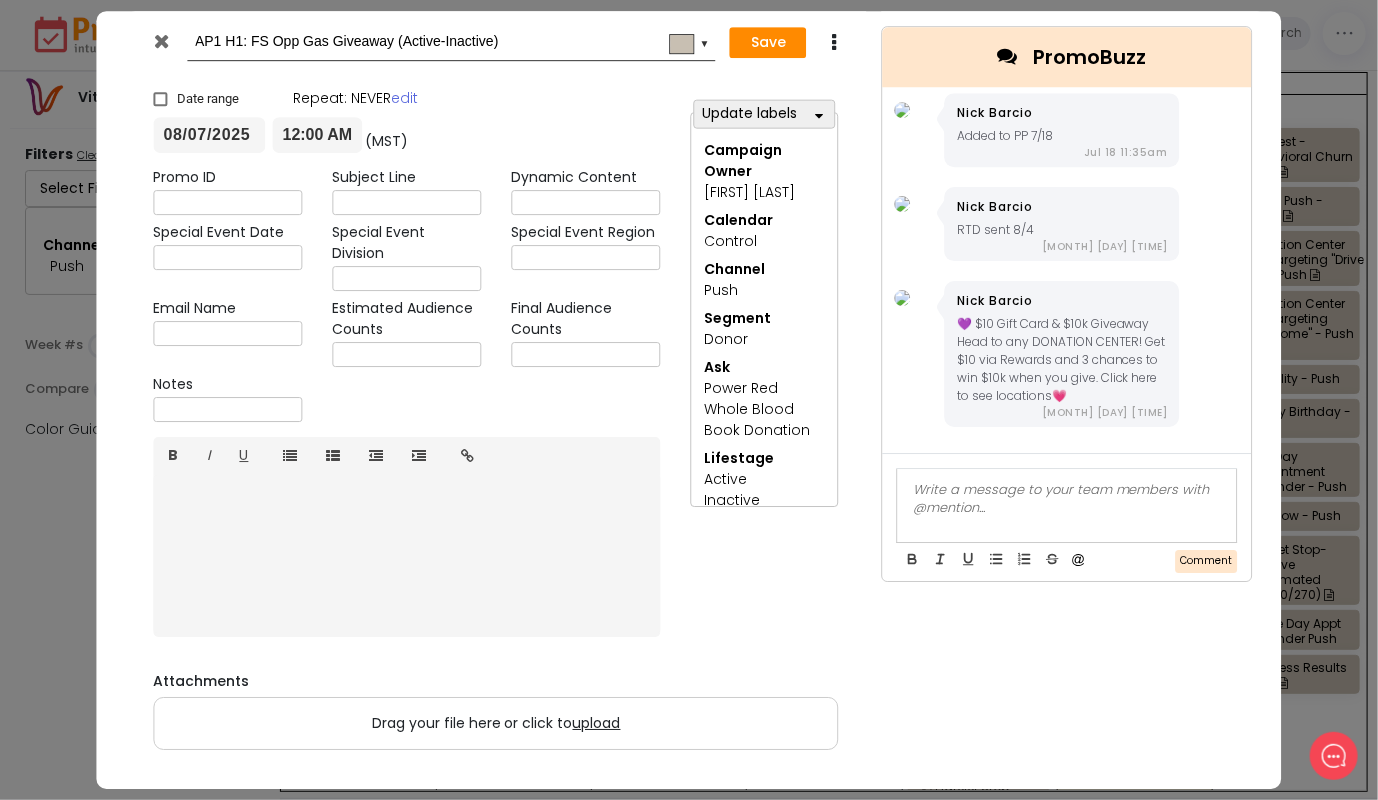 click at bounding box center [161, 41] 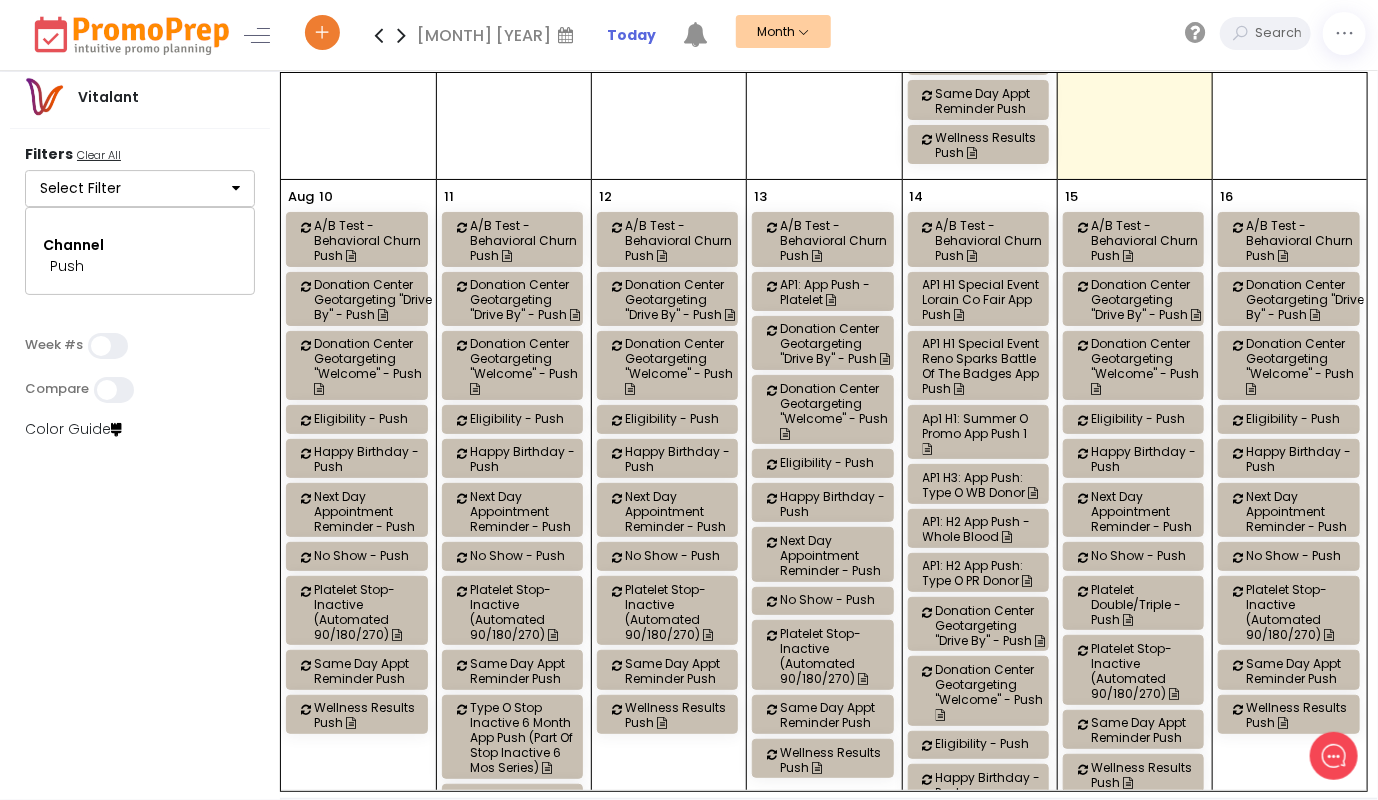 scroll, scrollTop: 1500, scrollLeft: 0, axis: vertical 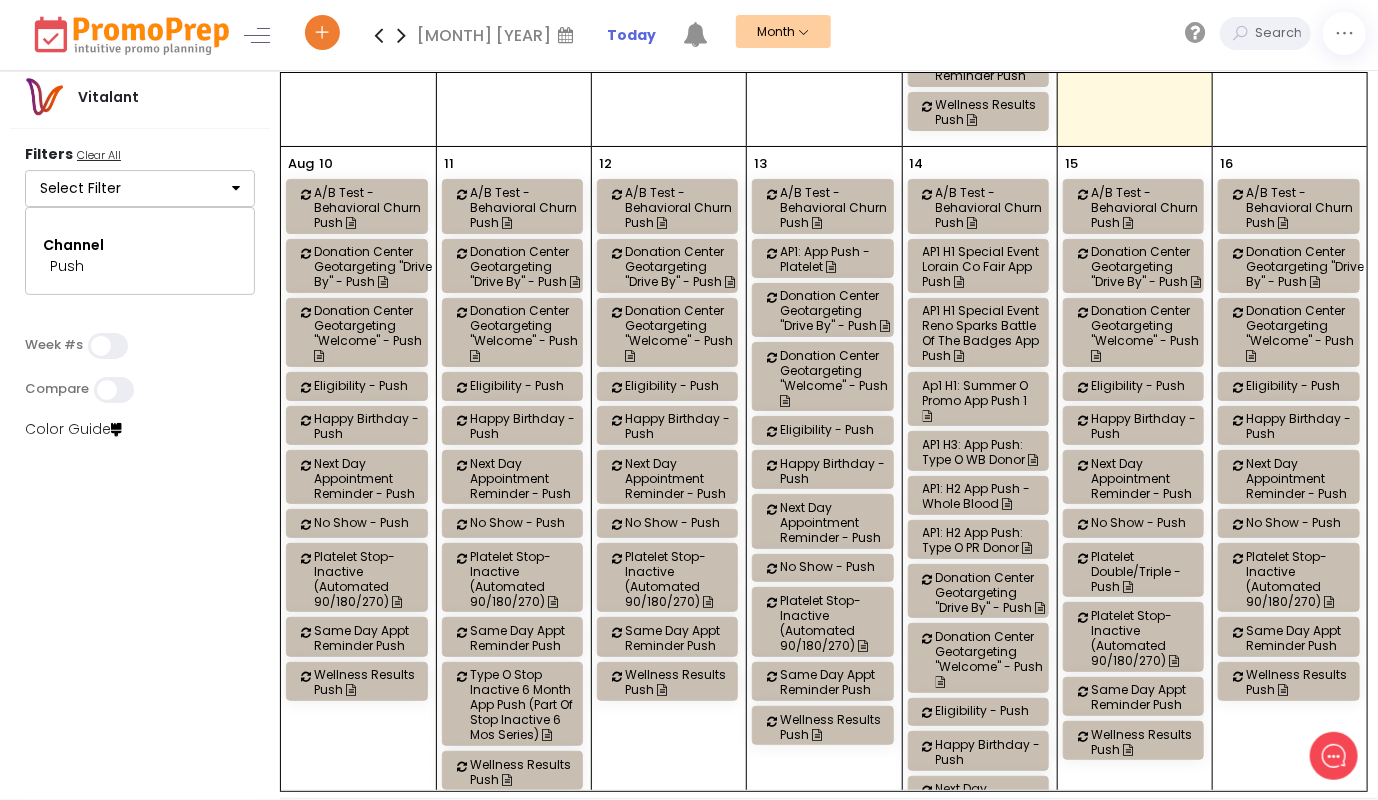 click on "AP1: H2 App Push - Whole Blood" at bounding box center [982, 496] 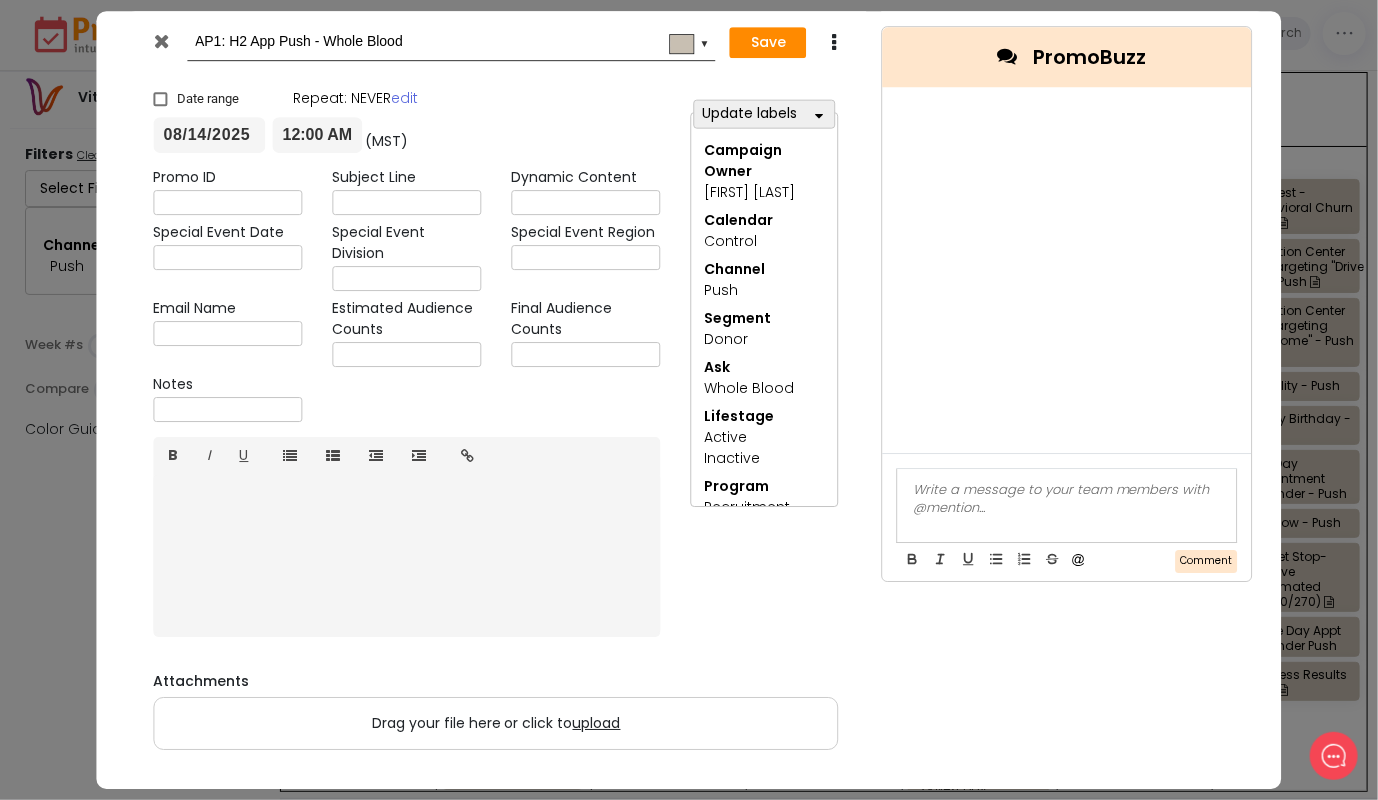 click at bounding box center [161, 41] 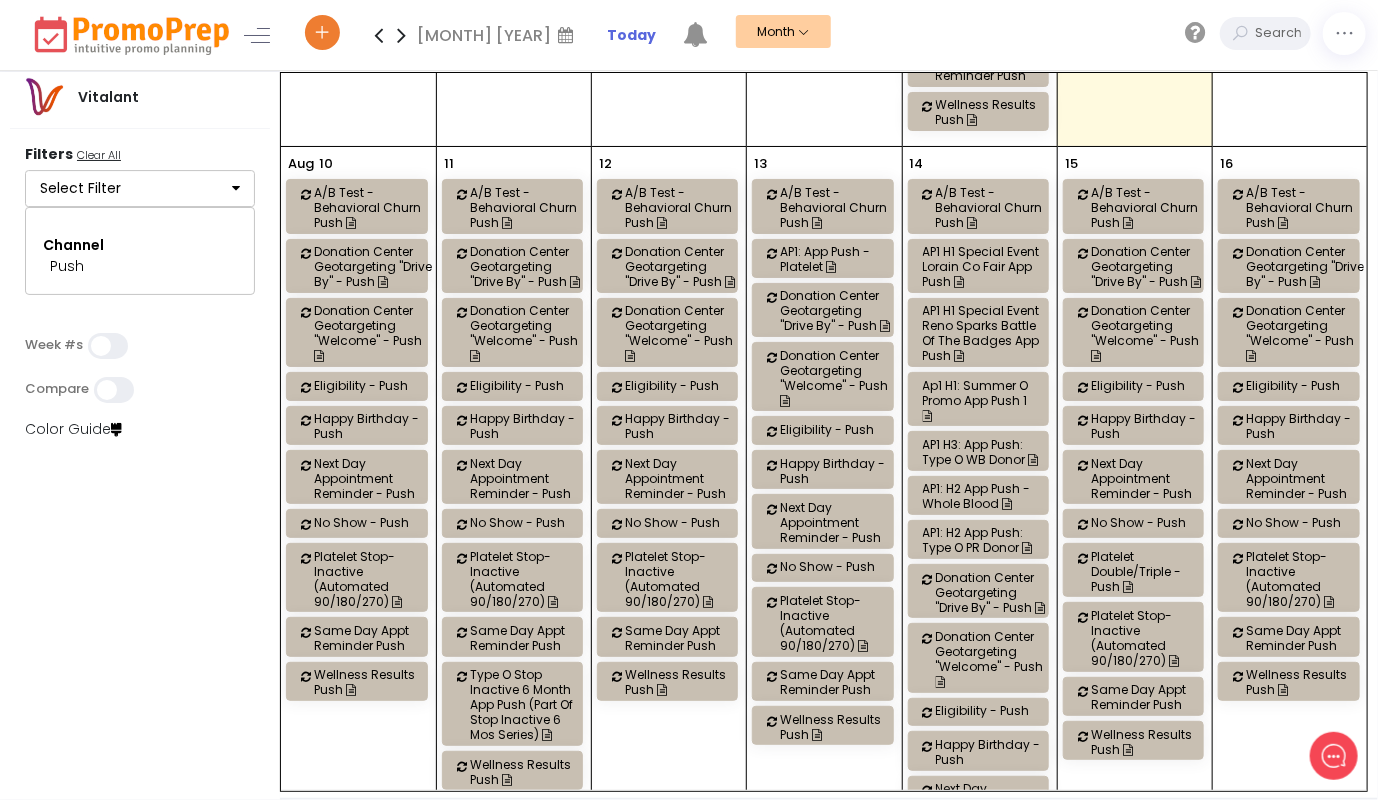 click on "AP1: H2 App Push: Type O PR Donor" at bounding box center (982, 540) 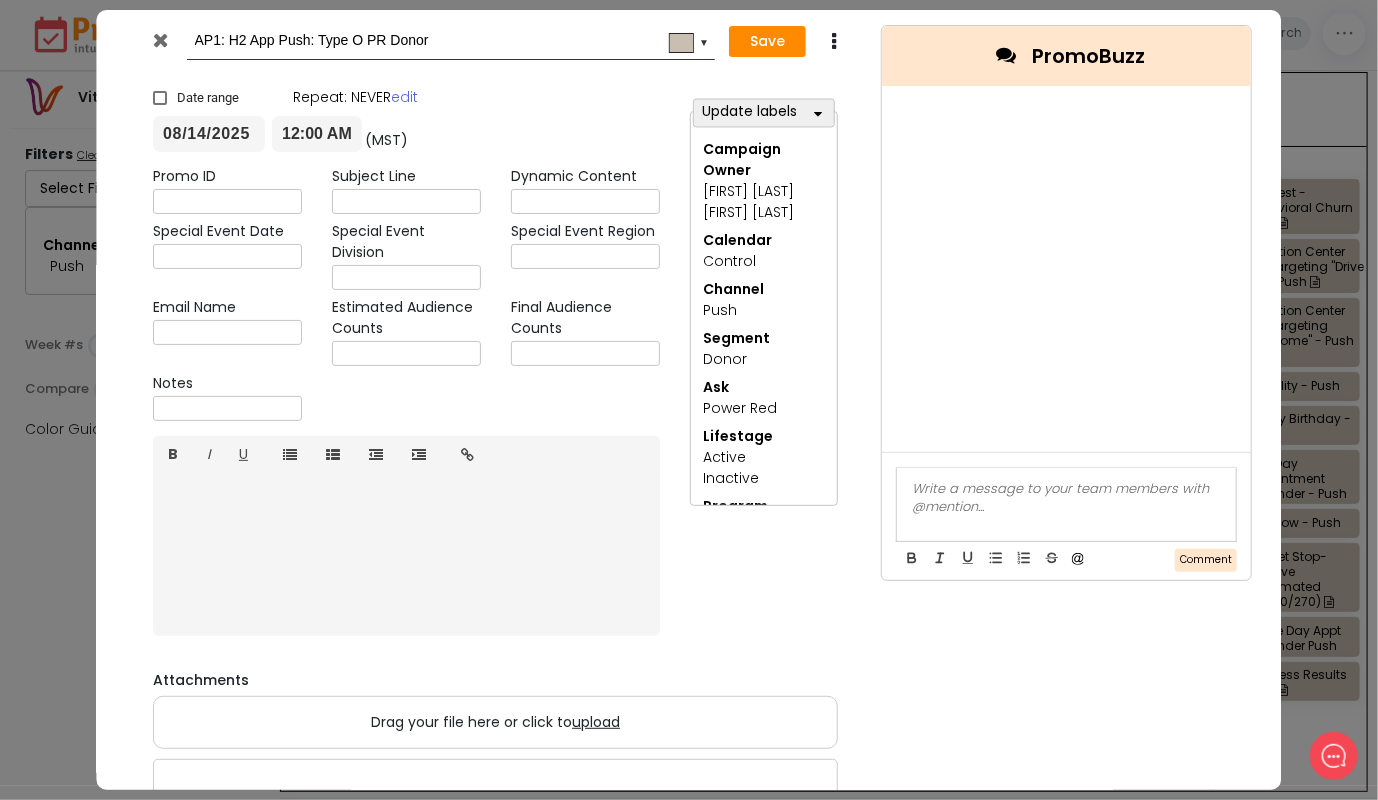 click at bounding box center [161, 40] 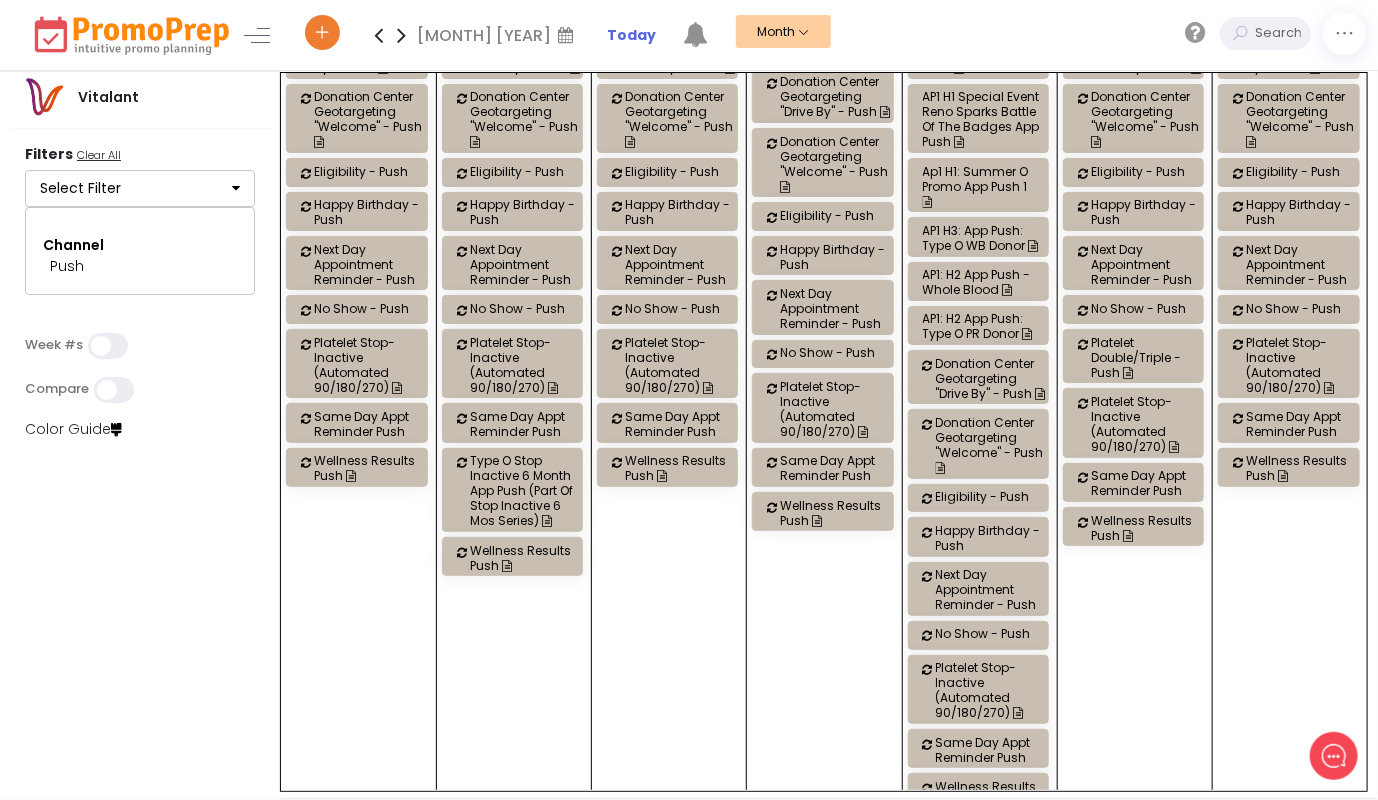 scroll, scrollTop: 1500, scrollLeft: 0, axis: vertical 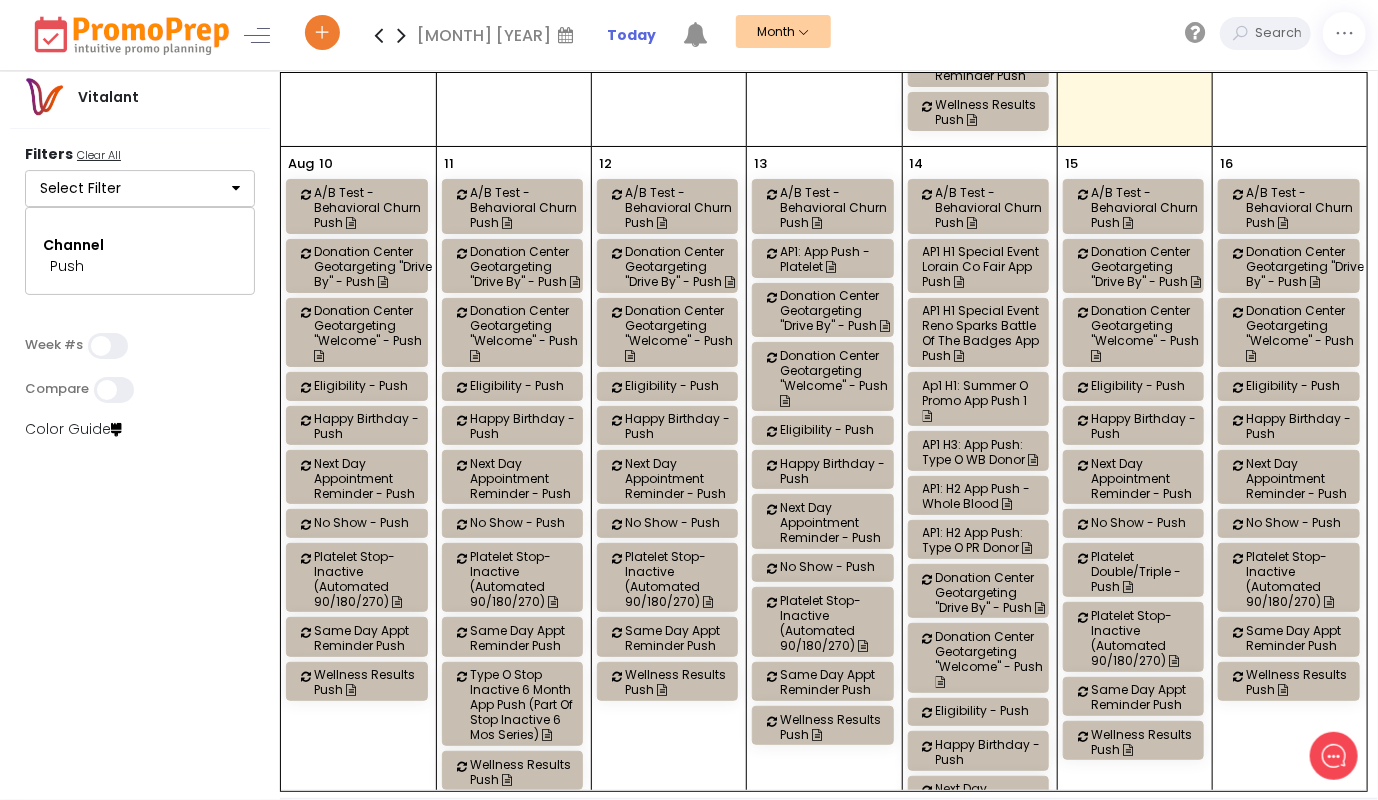 click on "AP1: H2 App Push - Whole Blood" at bounding box center [982, 496] 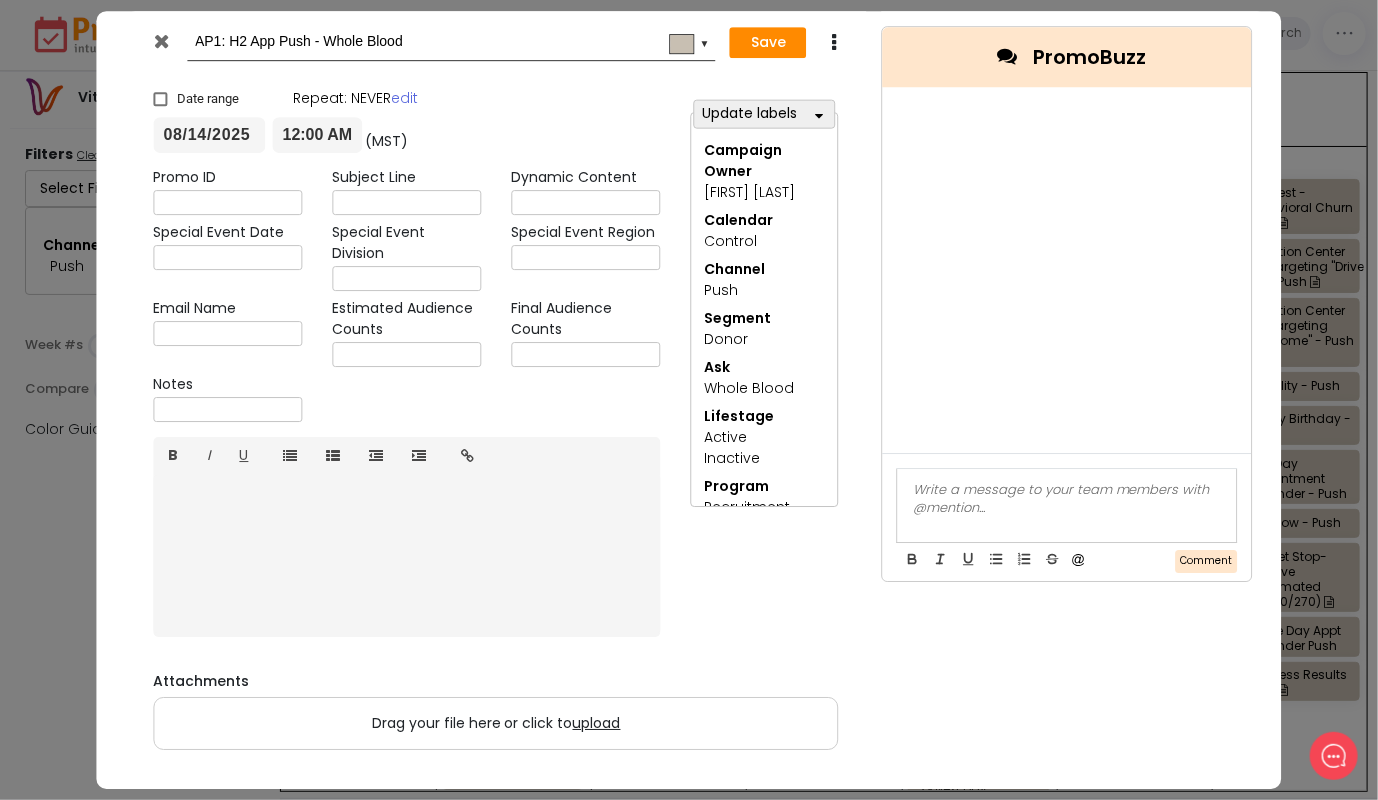 click at bounding box center (161, 41) 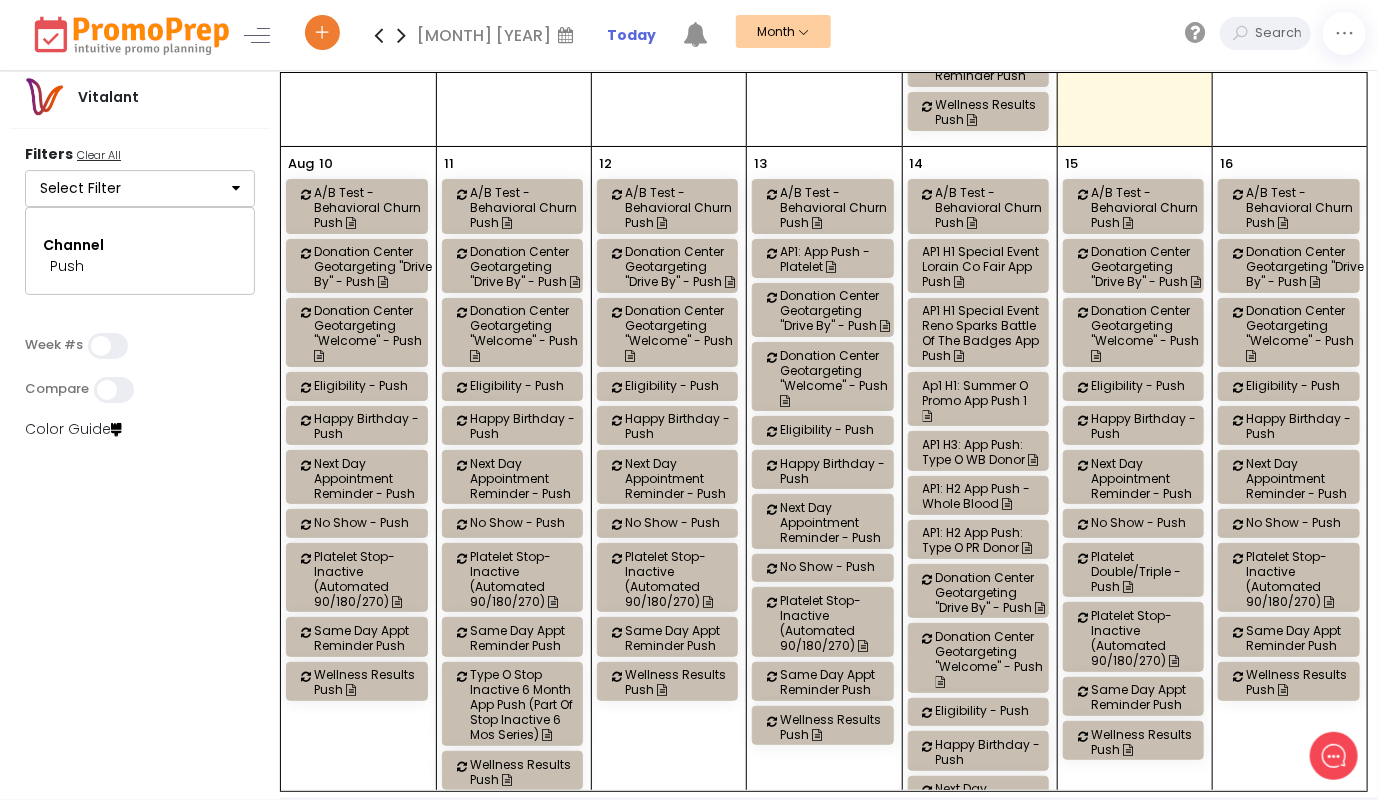 click on "Ap1 H1: Summer O Promo App Push 1" at bounding box center (982, 400) 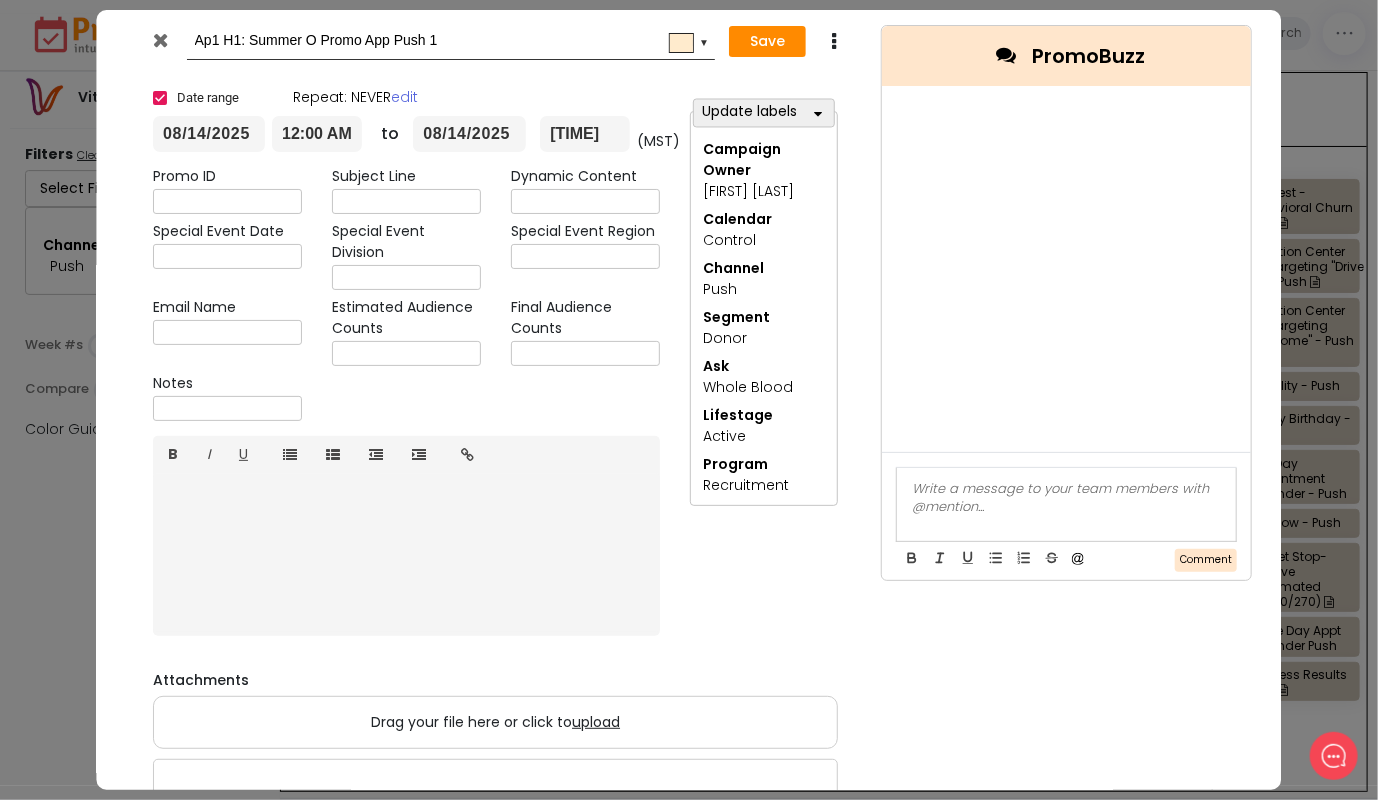 scroll, scrollTop: 0, scrollLeft: 0, axis: both 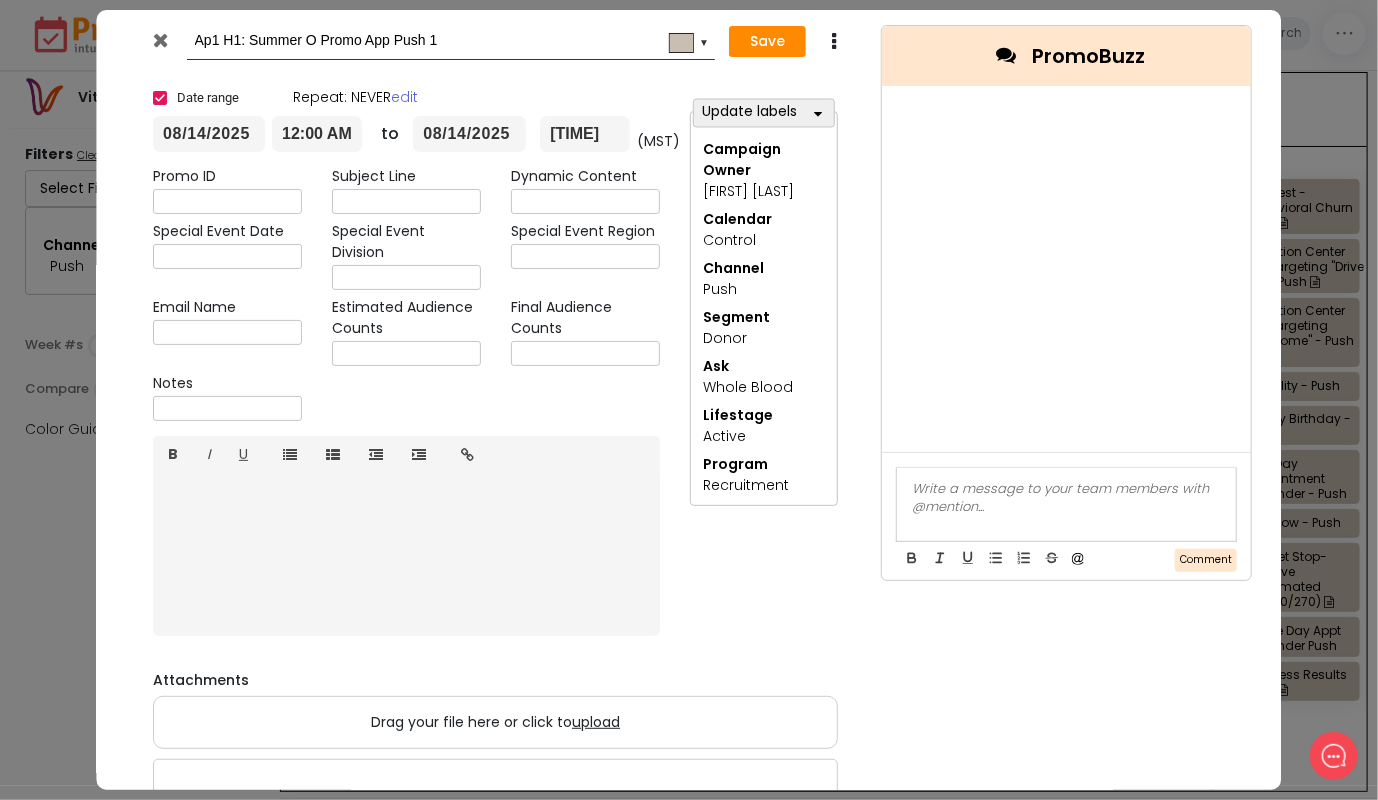 click at bounding box center [161, 40] 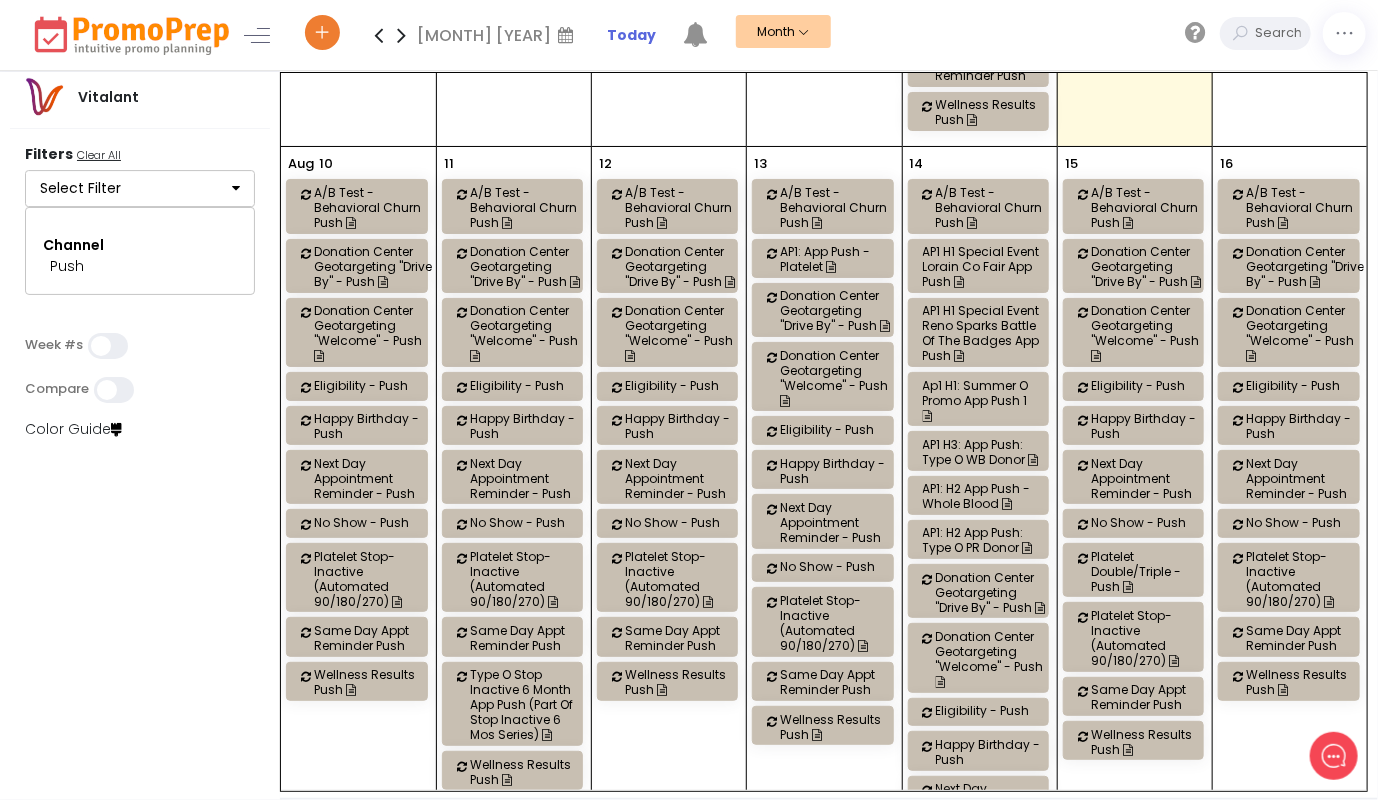 click on "Ap1 H1: Summer O Promo App Push 1" at bounding box center [982, 400] 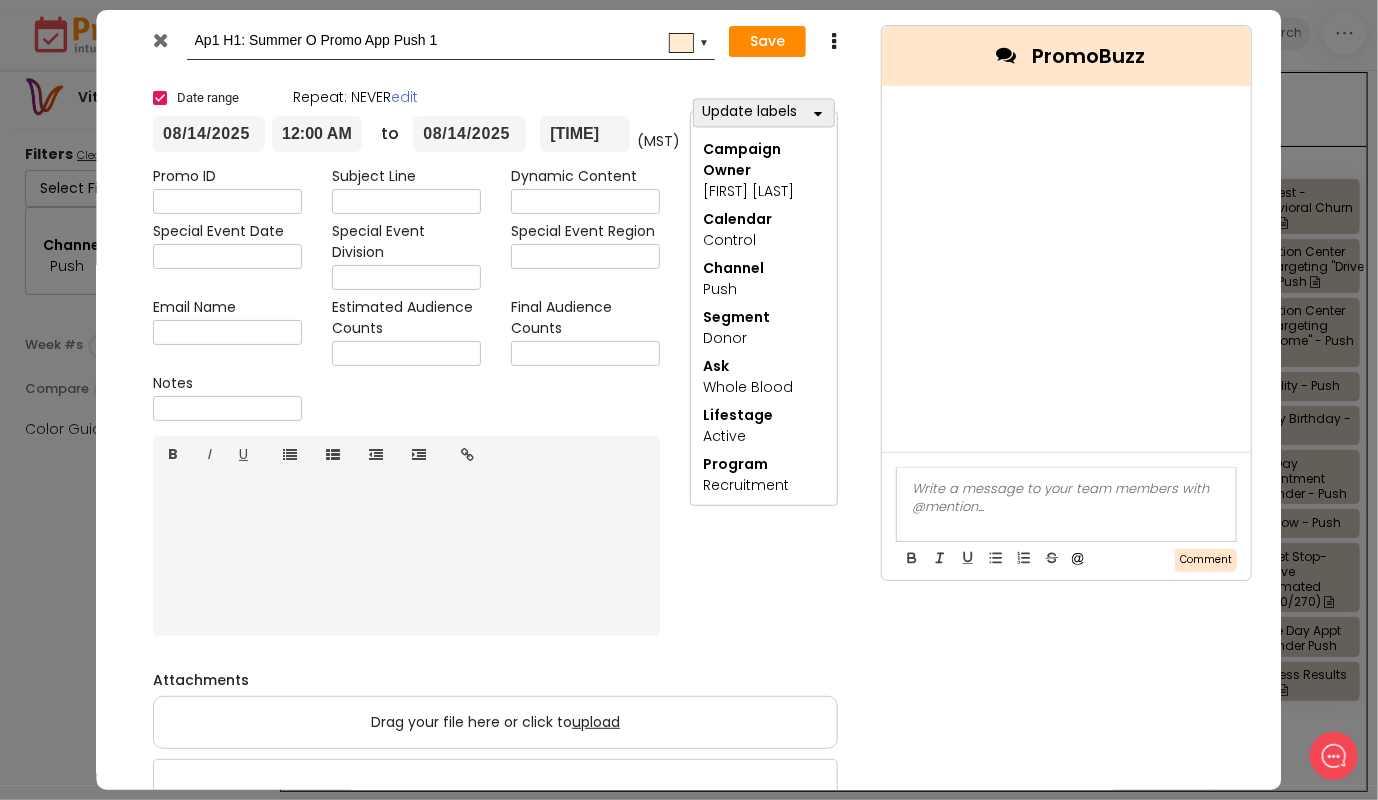 scroll, scrollTop: 0, scrollLeft: 0, axis: both 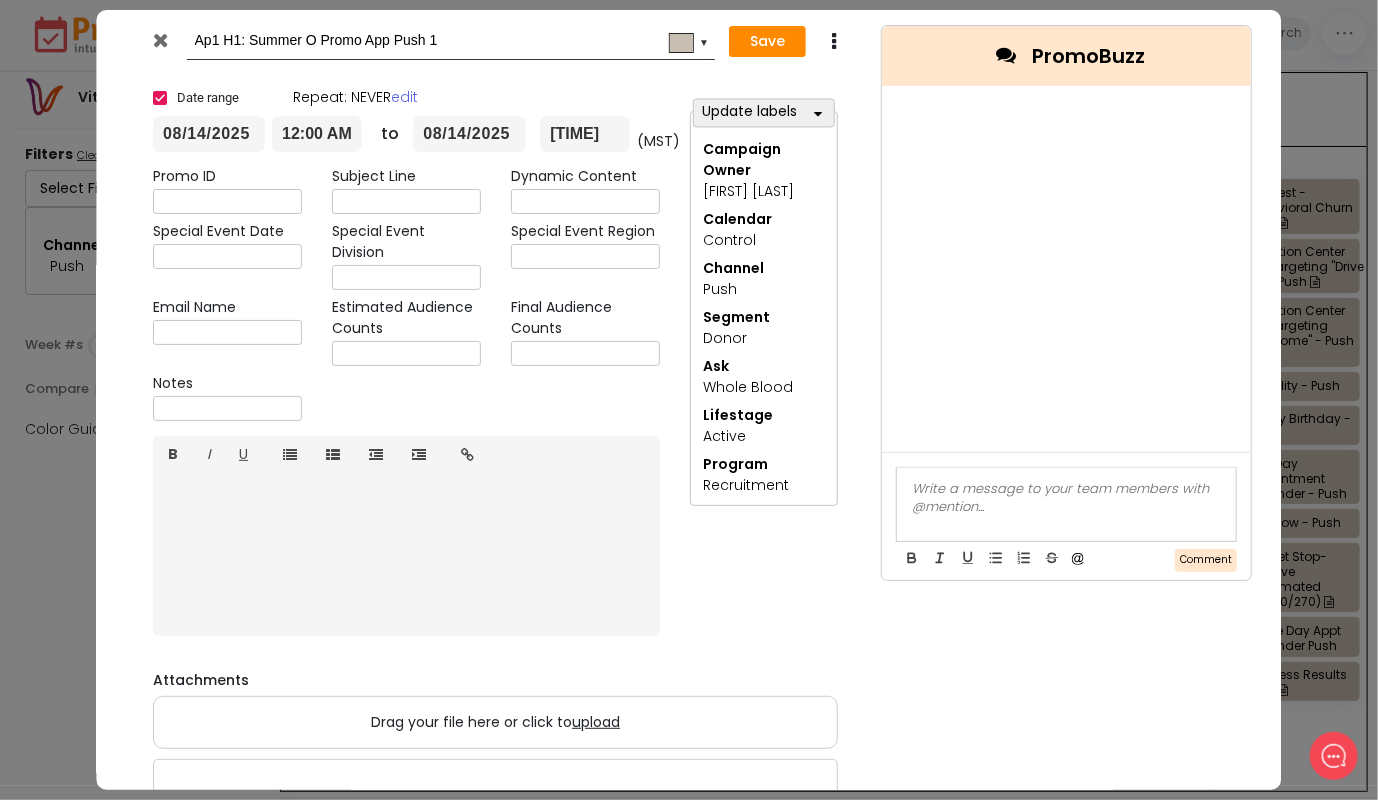 click at bounding box center [161, 40] 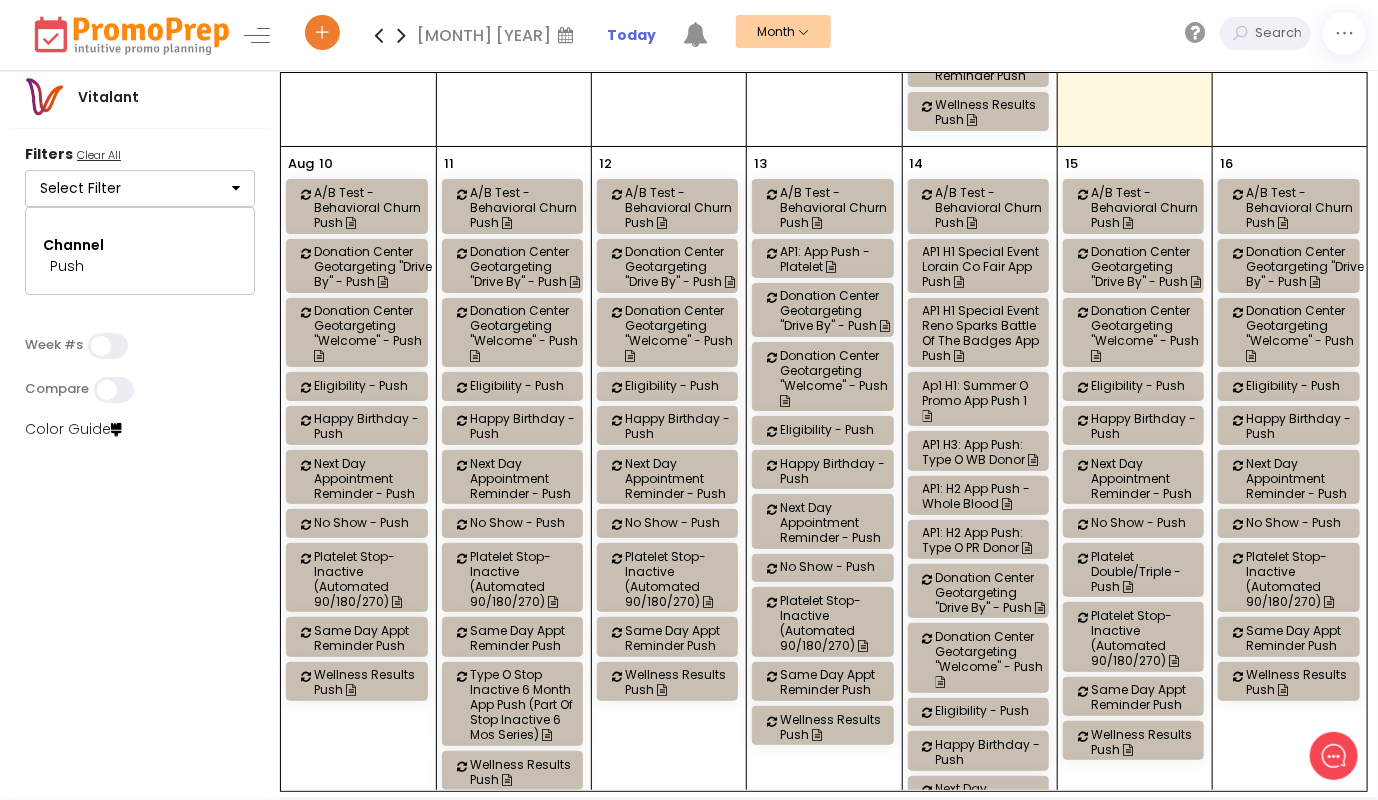 click on "AP1 H1 Special Event Lorain Co Fair App Push" at bounding box center [982, 266] 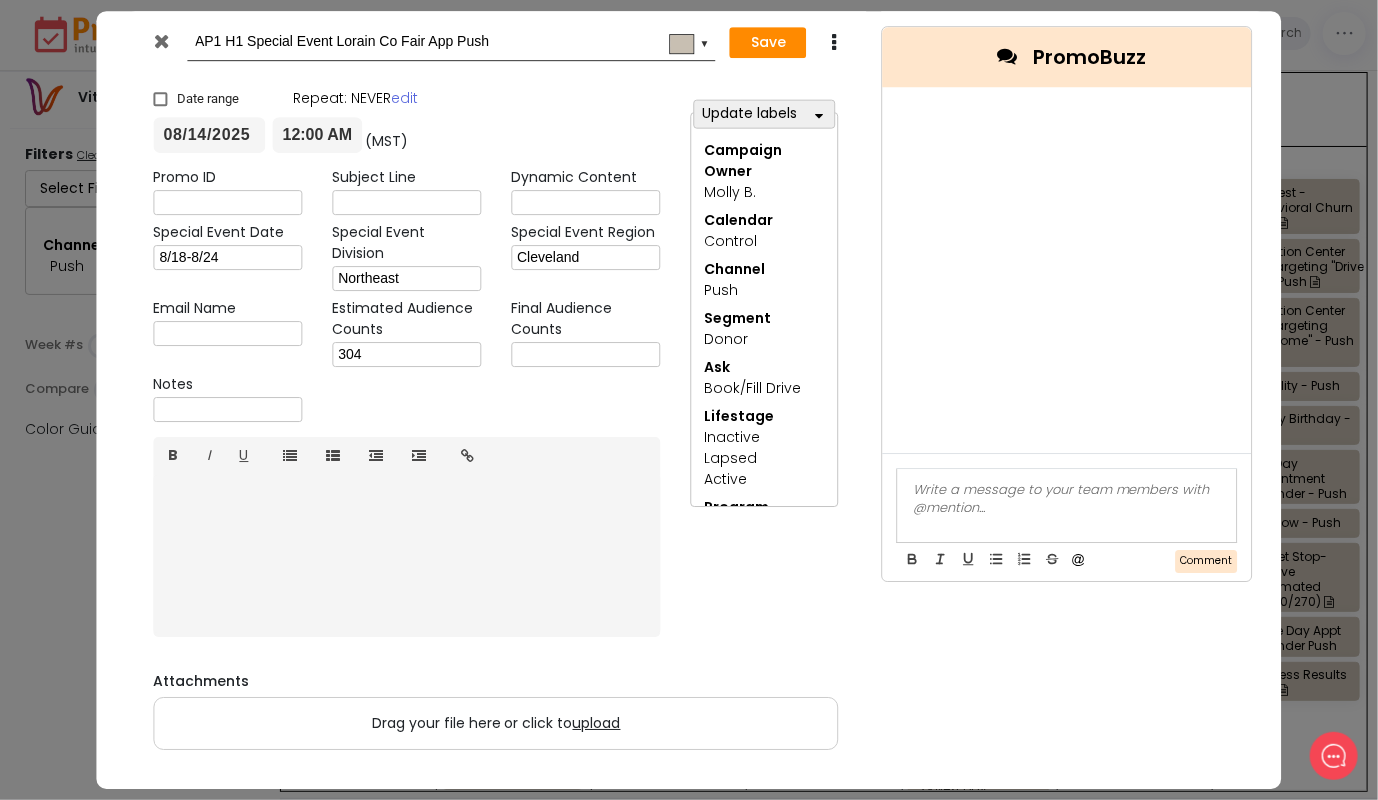 click at bounding box center (161, 41) 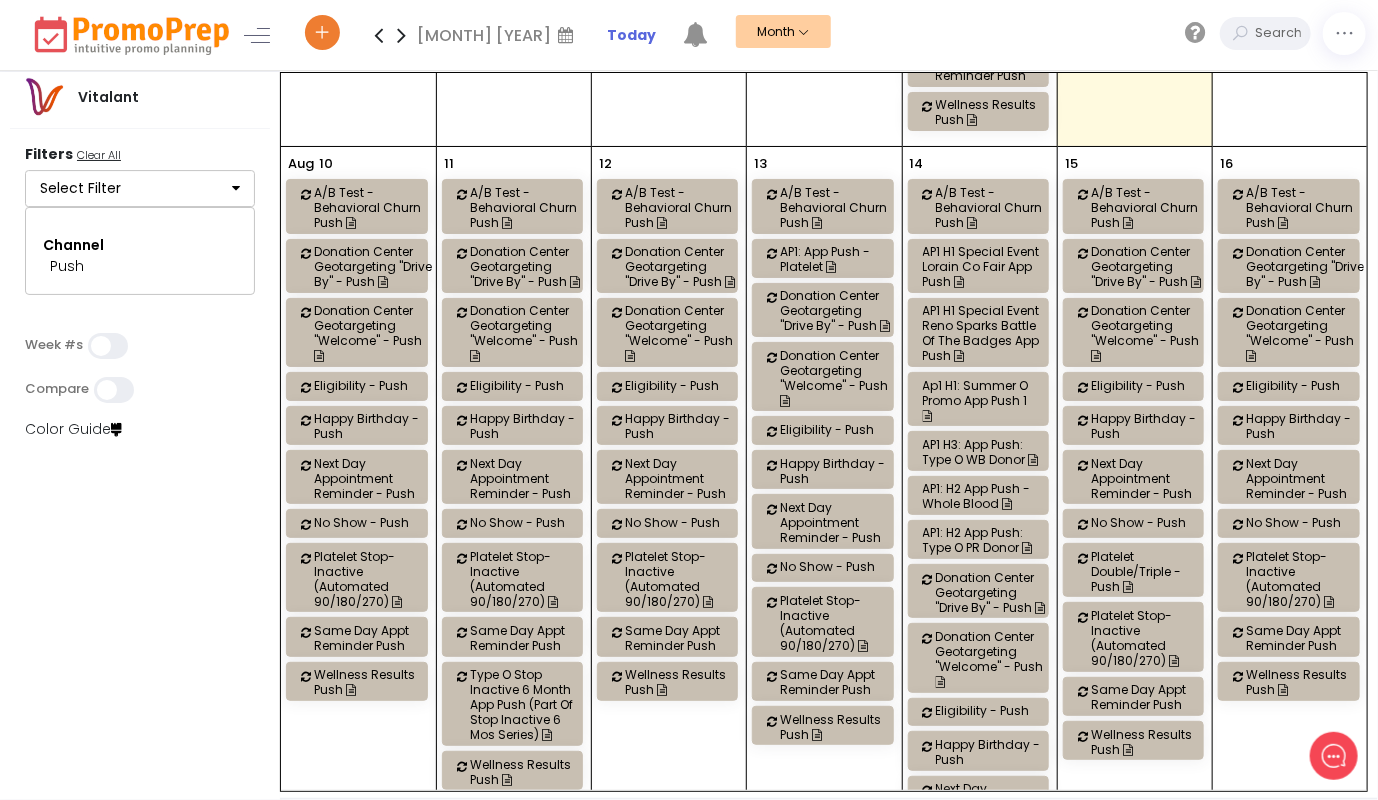 click on "AP1 H3: App Push: Type O WB Donor" at bounding box center [982, 452] 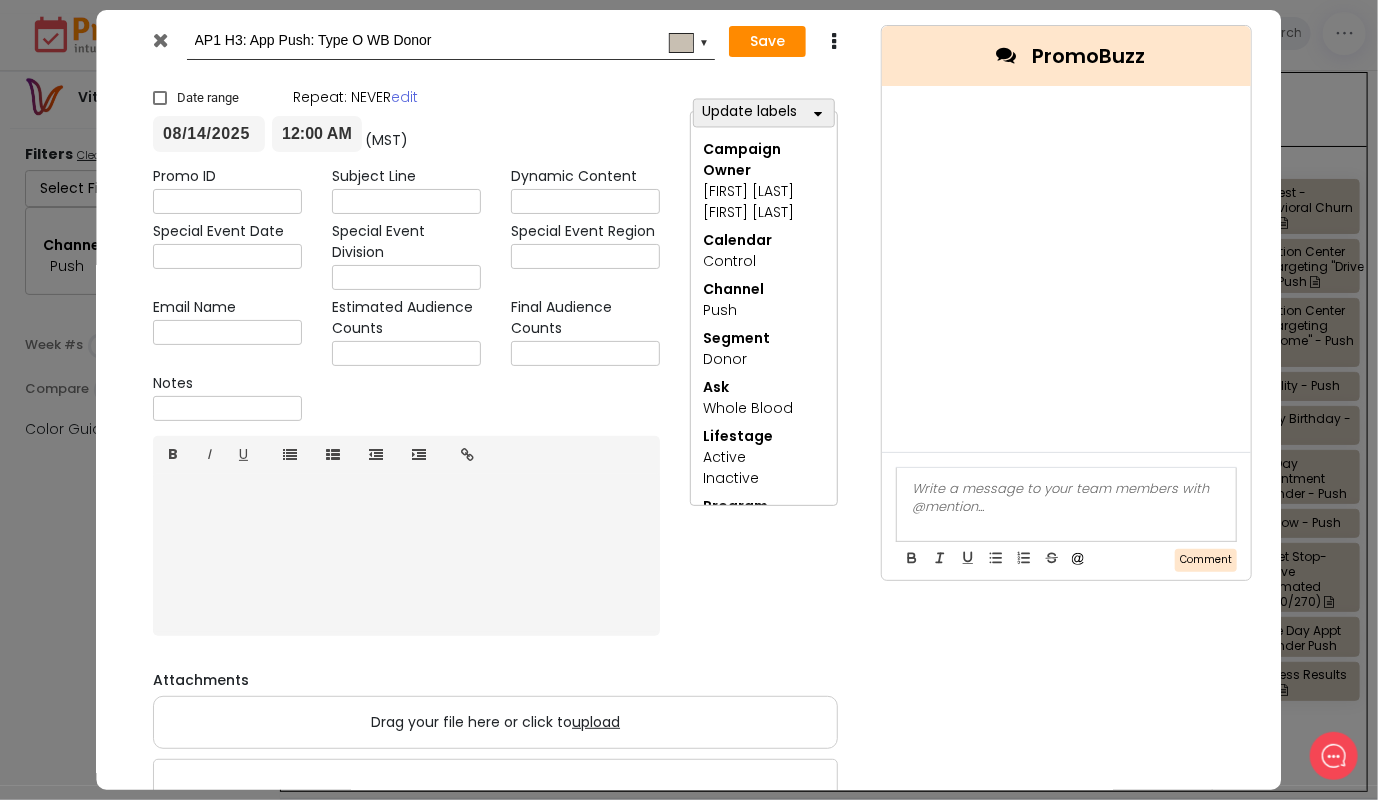 click at bounding box center (163, 45) 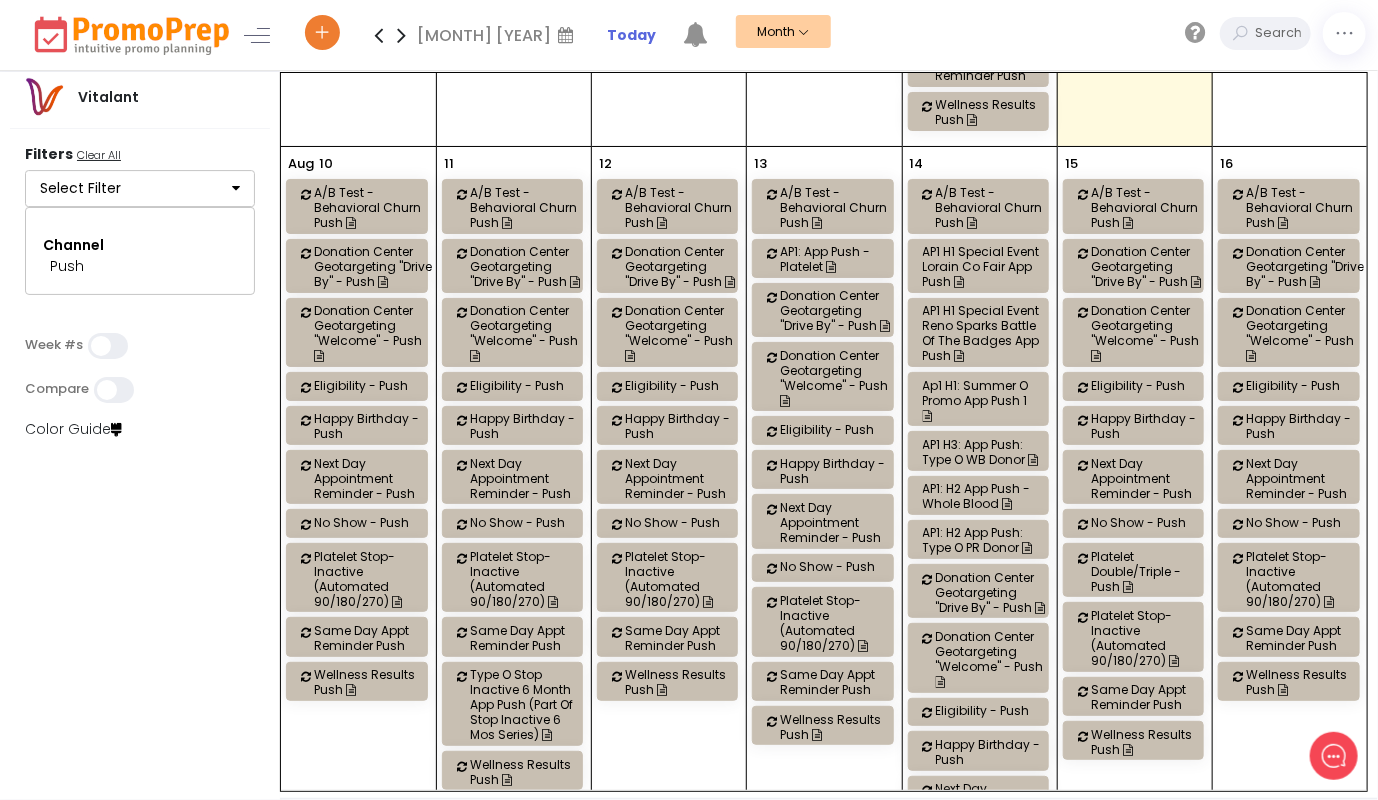 click on "AP1: H2 App Push: Type O PR Donor" at bounding box center (982, 540) 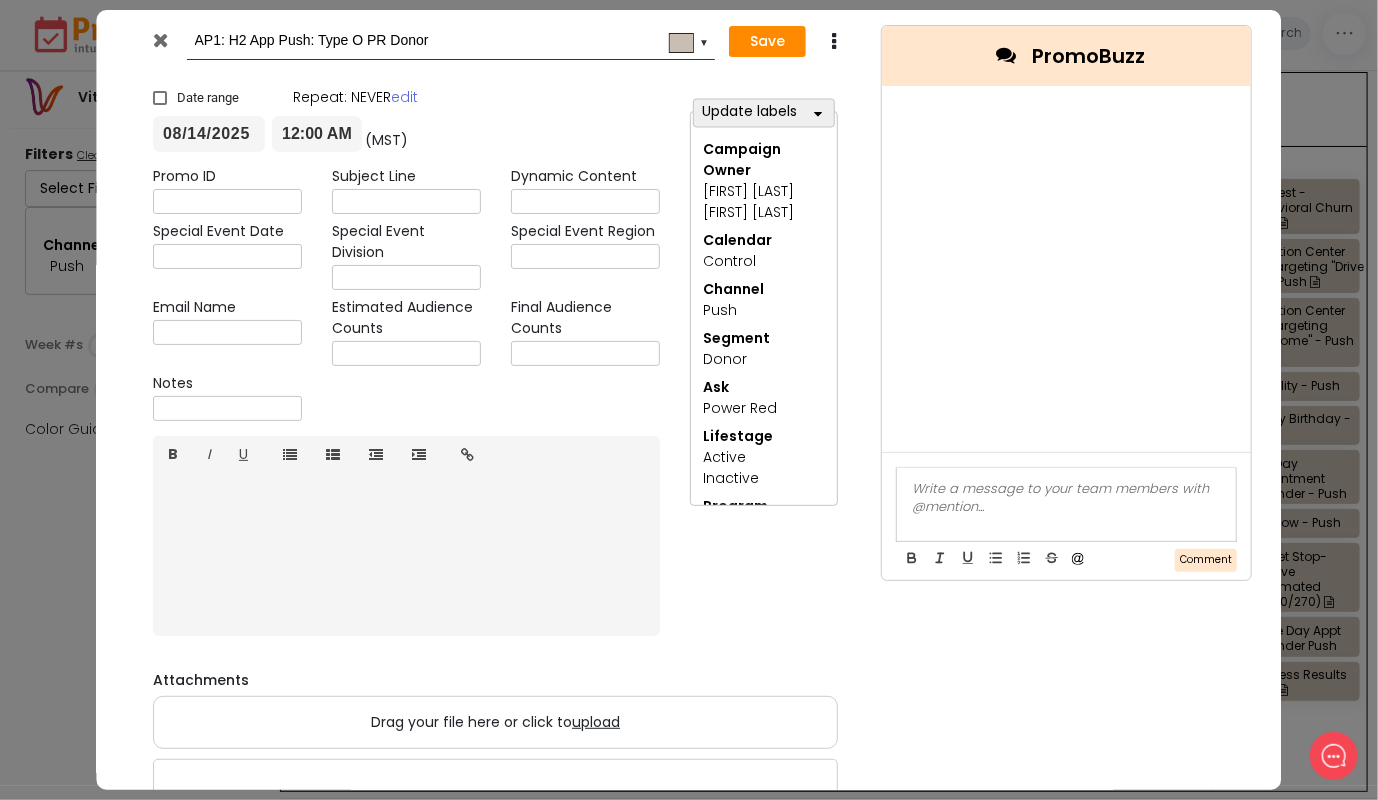 drag, startPoint x: 140, startPoint y: 32, endPoint x: 154, endPoint y: 40, distance: 16.124516 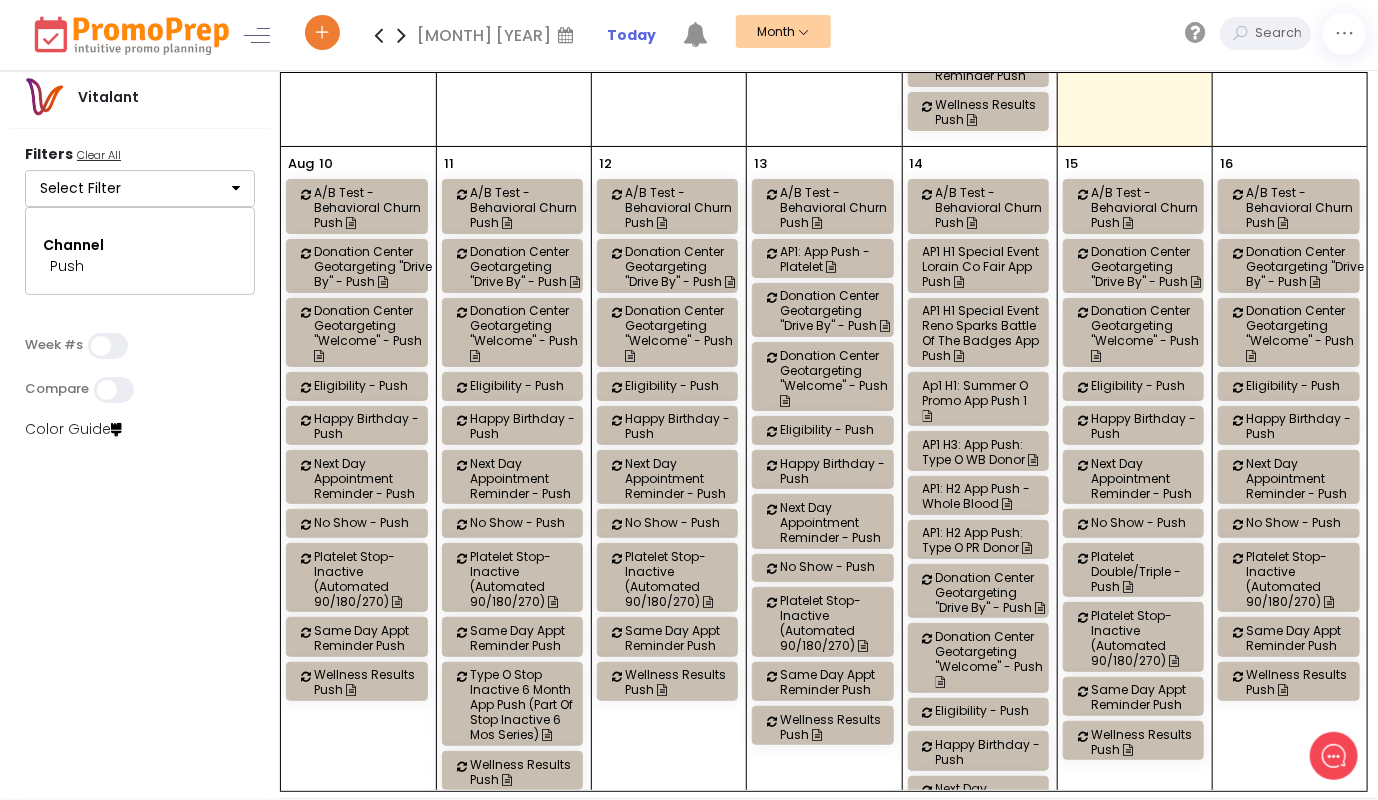 click on "Ap1 H1: Summer O Promo App Push 1" at bounding box center (982, 400) 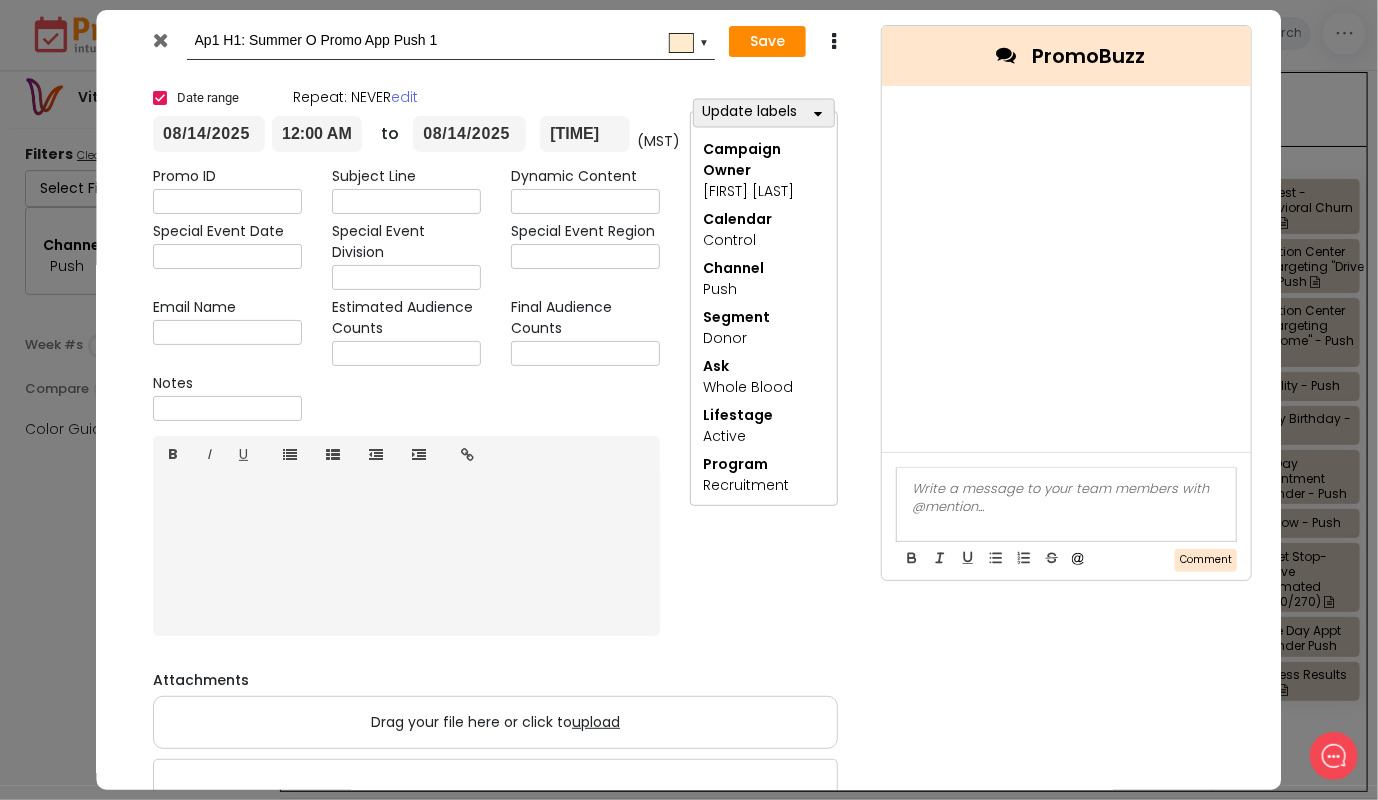 scroll, scrollTop: 0, scrollLeft: 0, axis: both 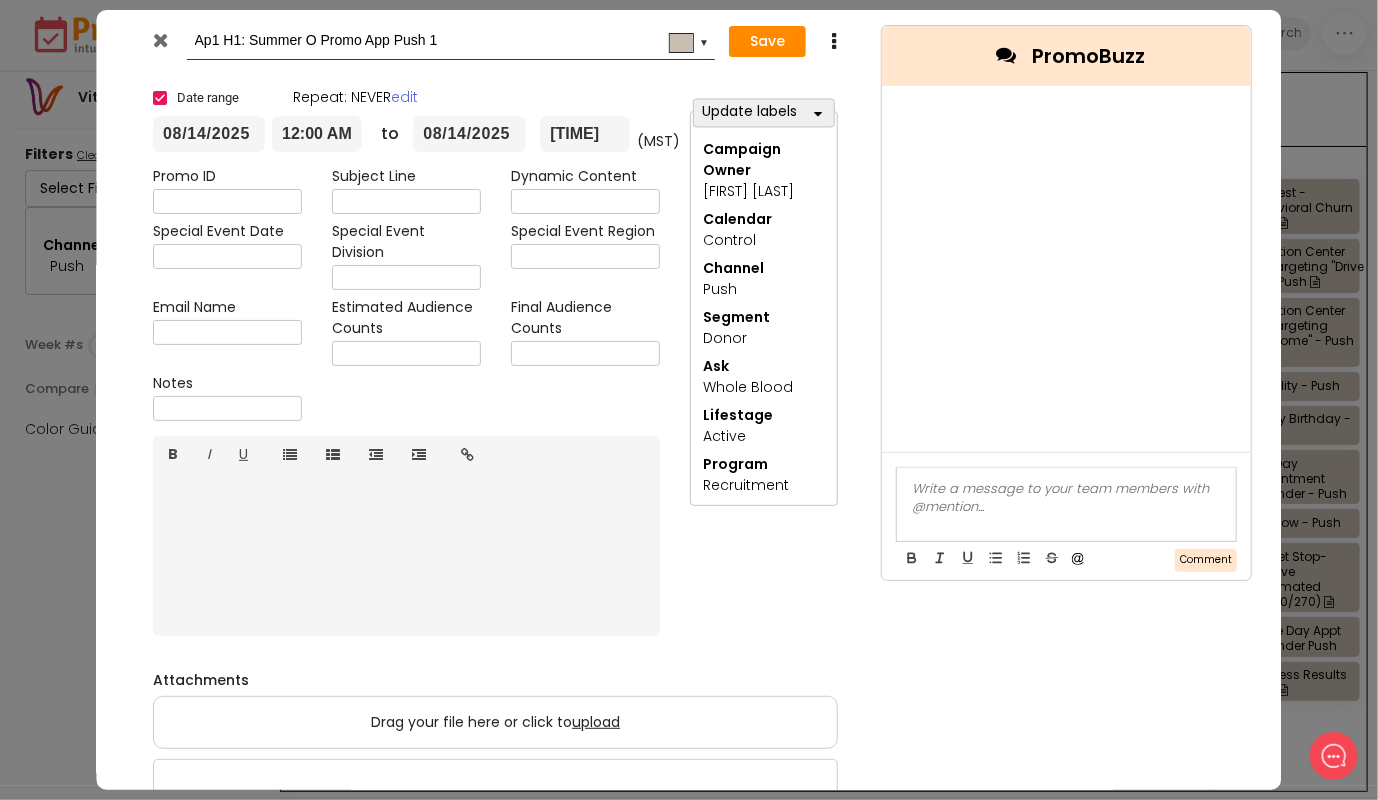 click at bounding box center (161, 40) 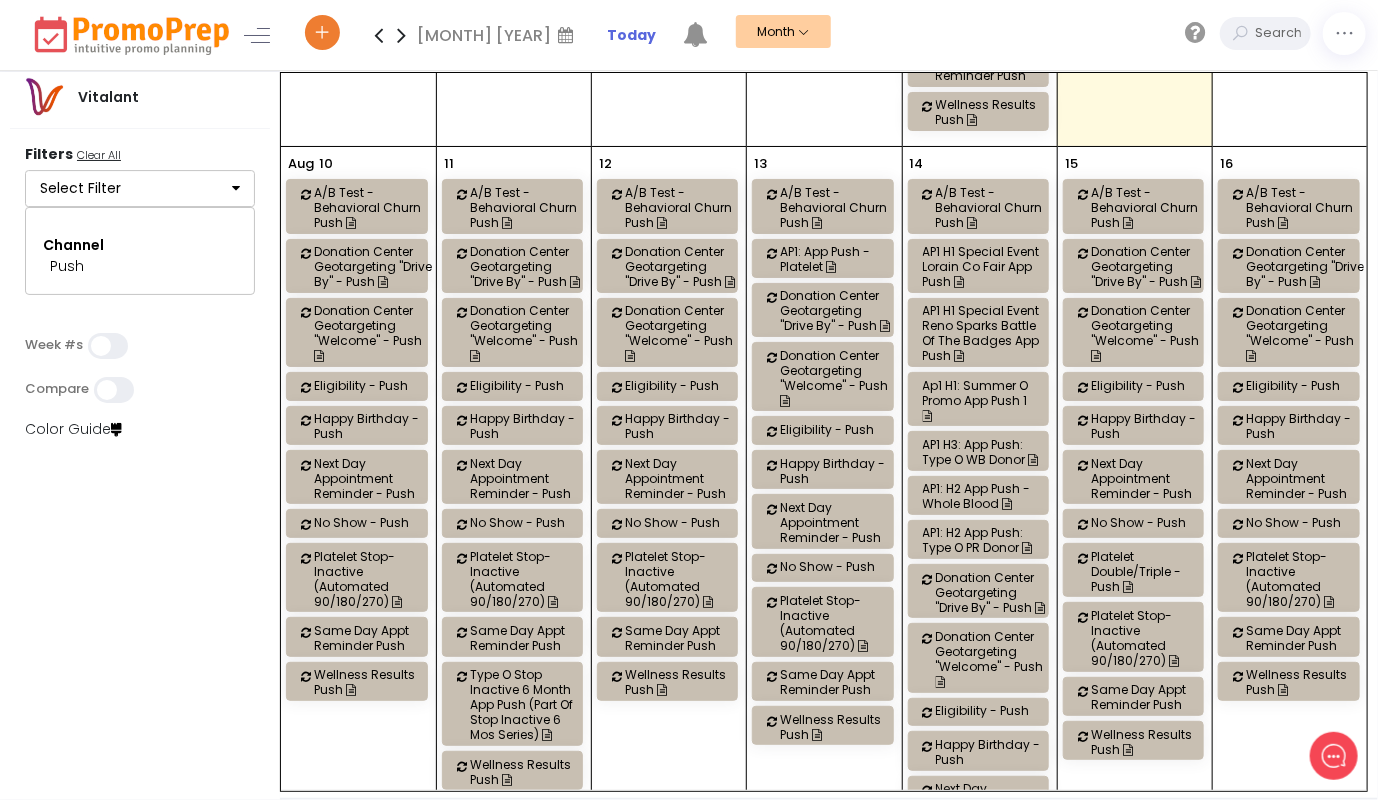 click on "AP1: H2 App Push: Type O PR Donor" at bounding box center (982, 540) 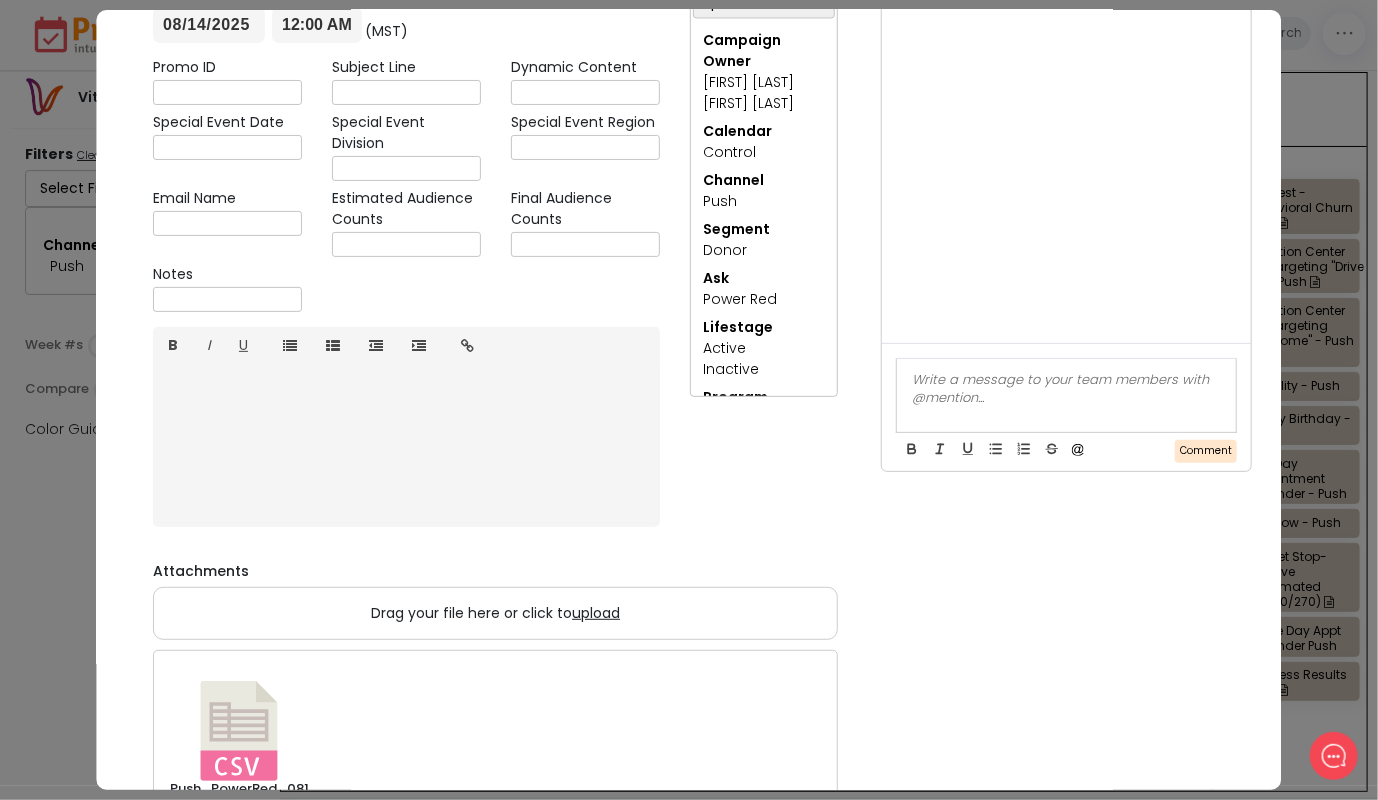 scroll, scrollTop: 0, scrollLeft: 0, axis: both 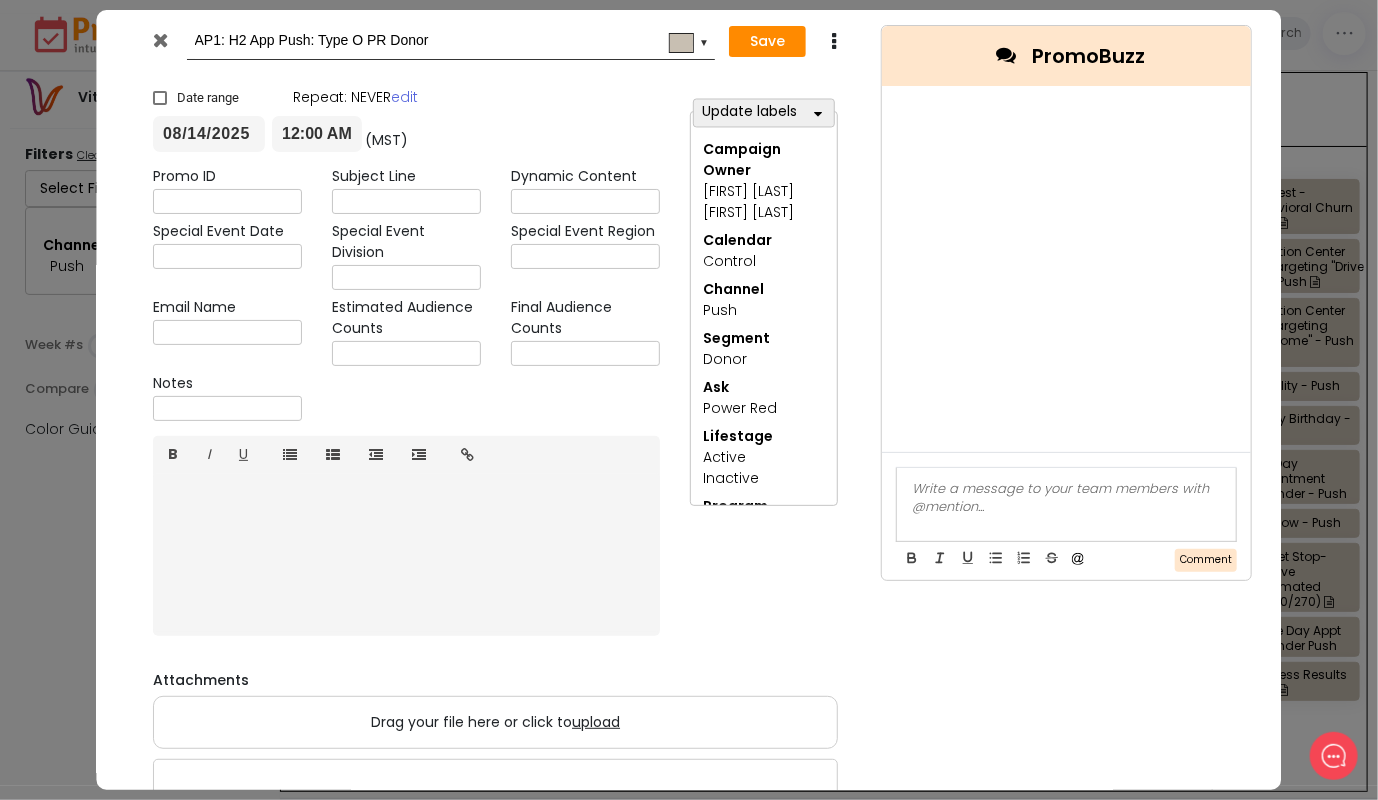 click at bounding box center [161, 40] 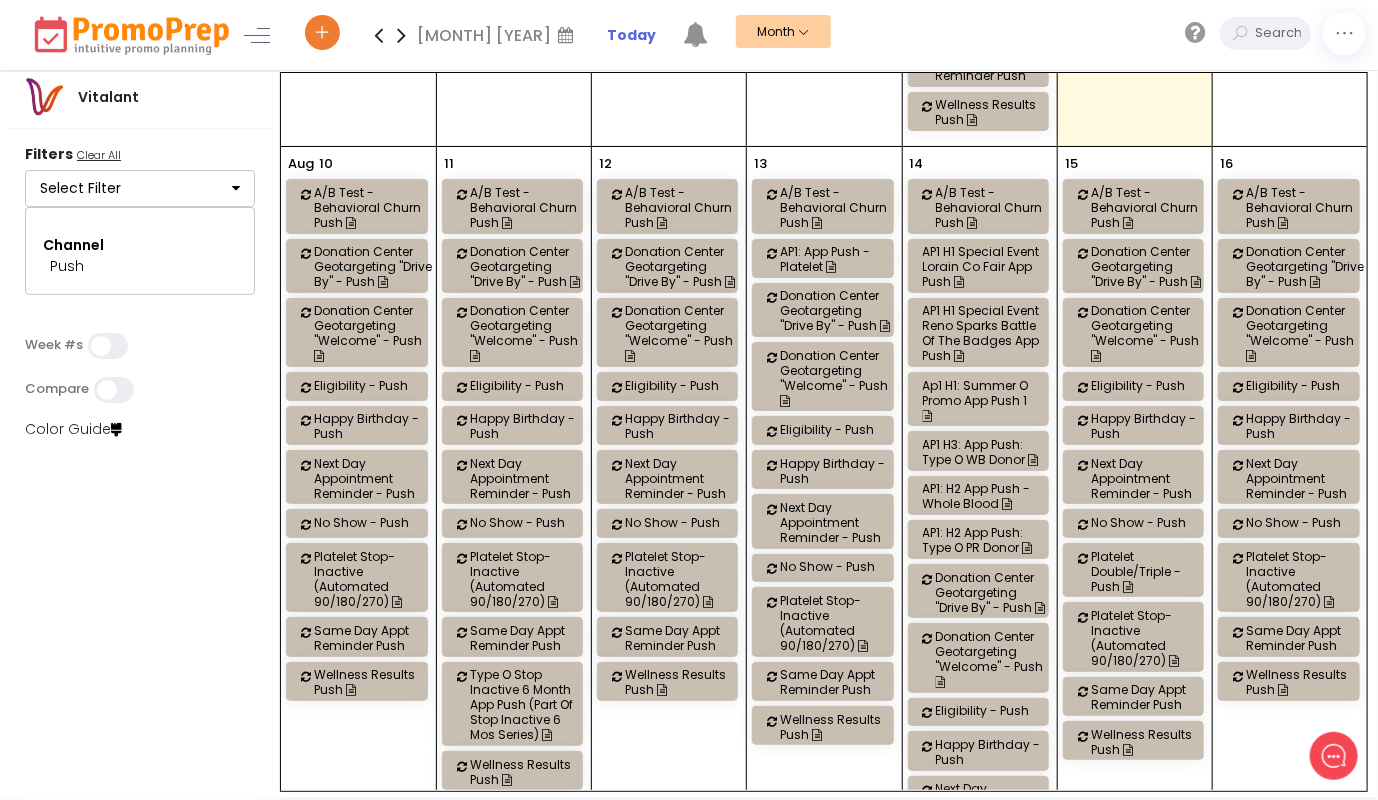 click on "AP1 H3: App Push: Type O WB Donor" at bounding box center (982, 452) 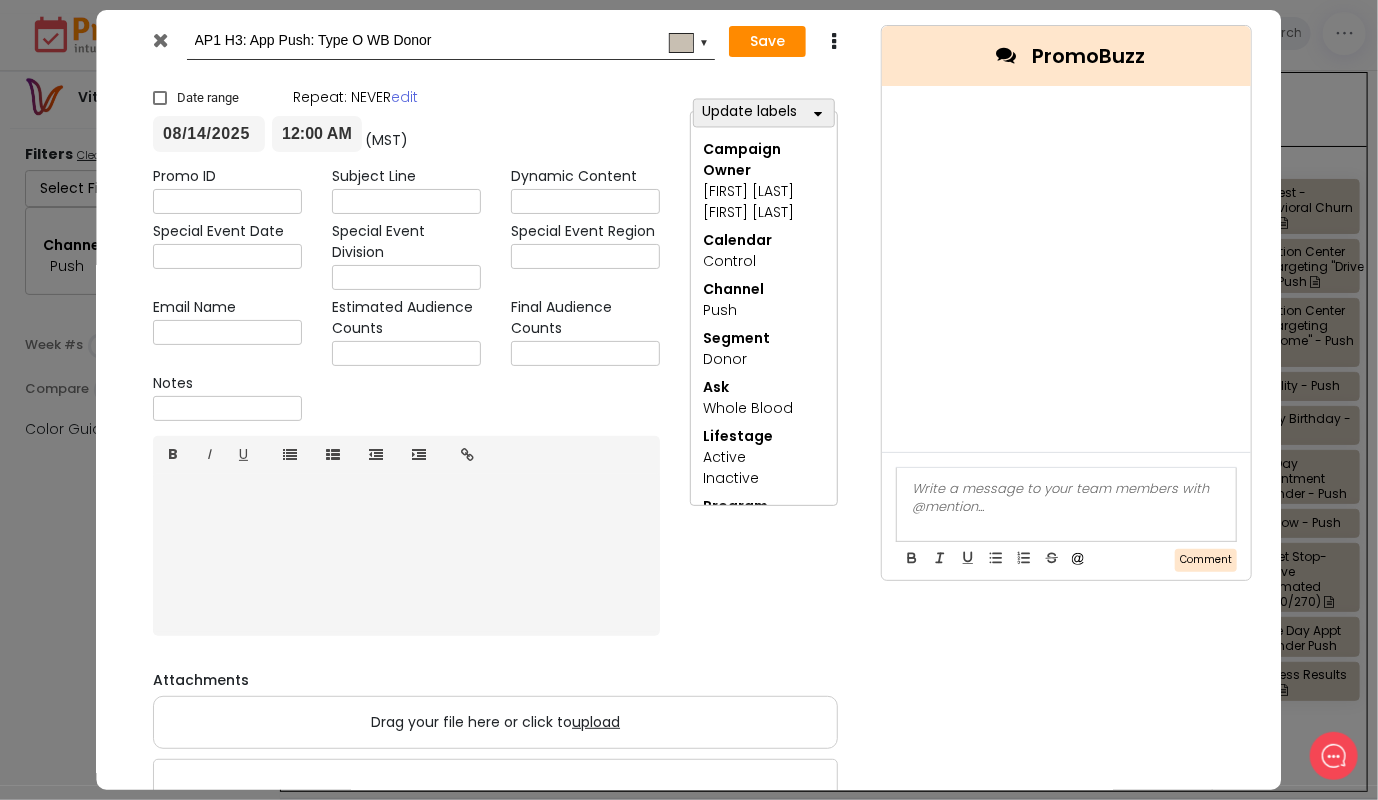 click at bounding box center (161, 40) 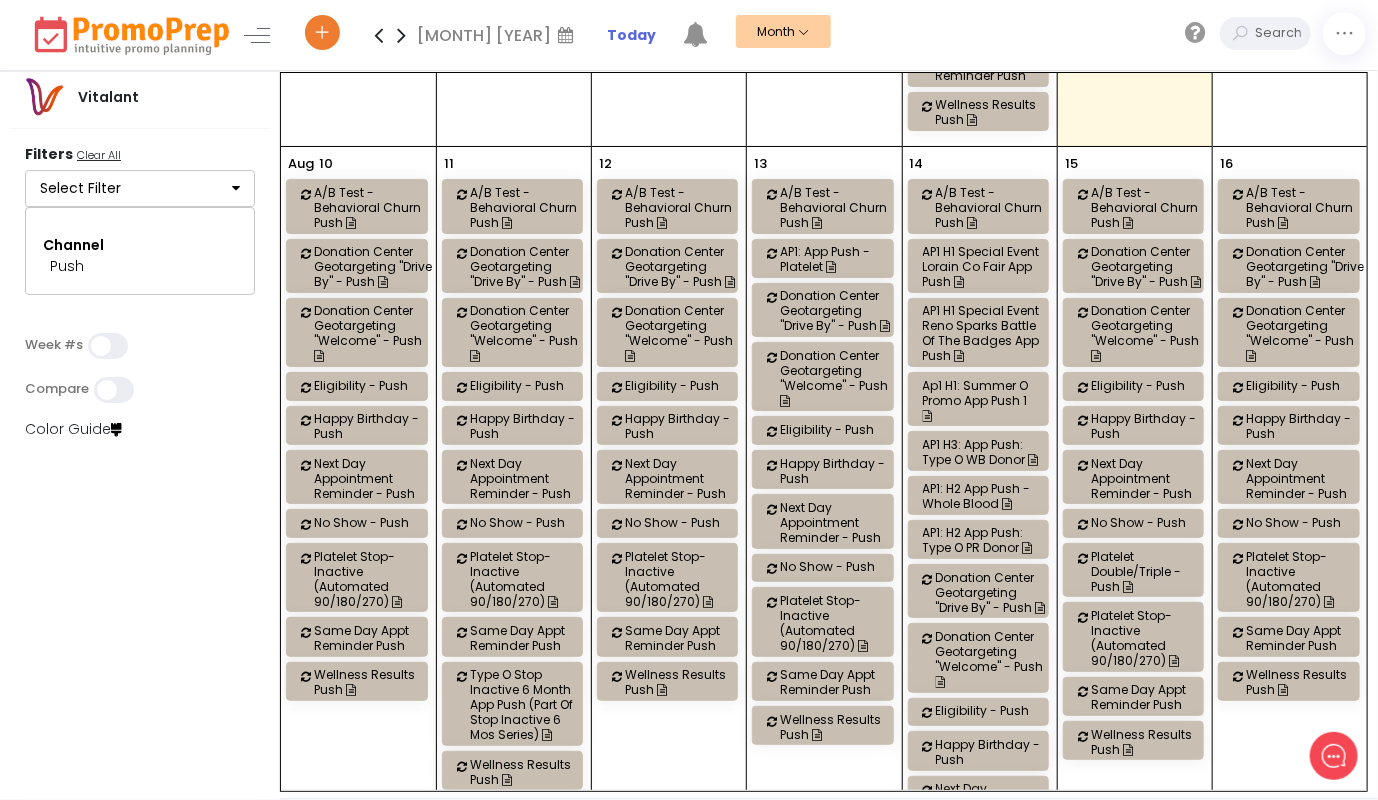 click on "Ap1 H1: Summer O Promo App Push 1" at bounding box center (982, 400) 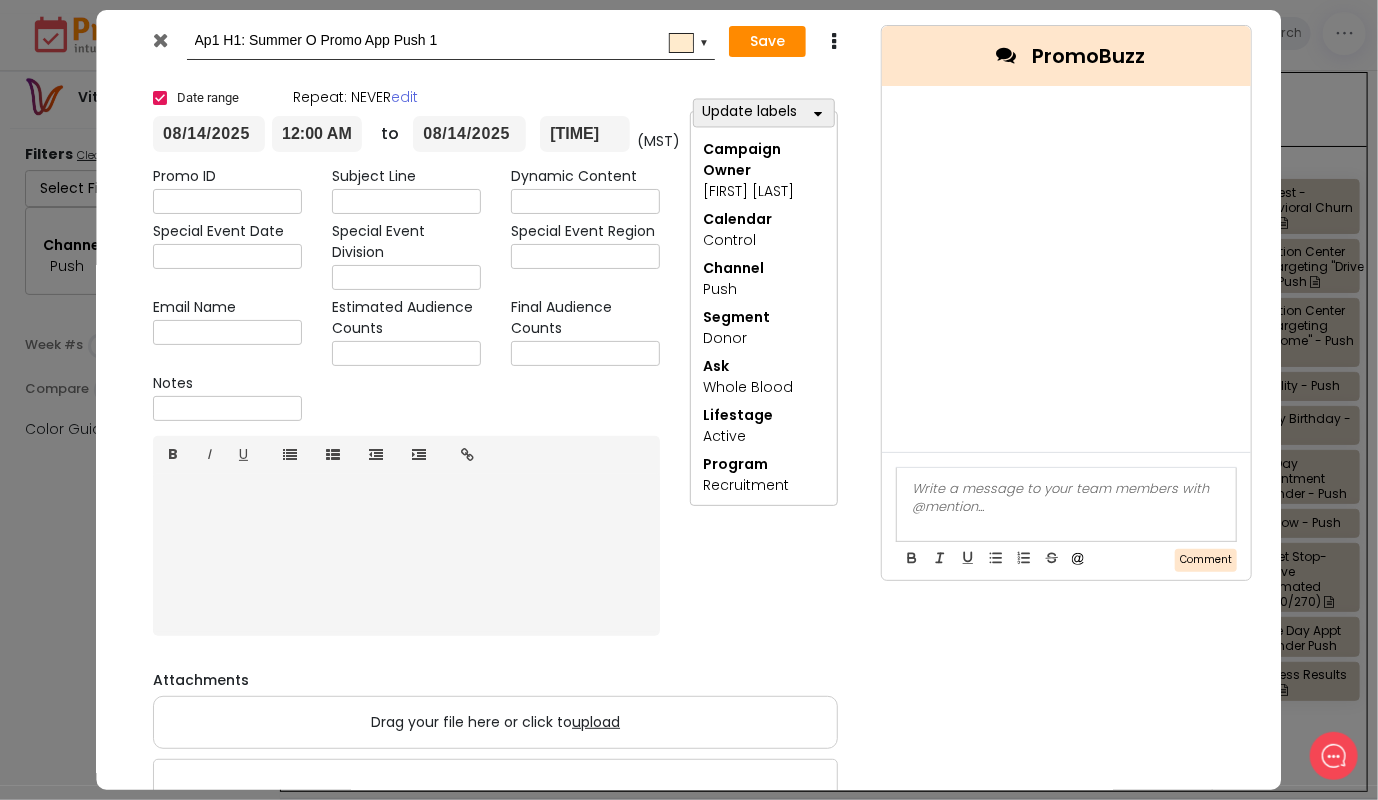 scroll, scrollTop: 0, scrollLeft: 0, axis: both 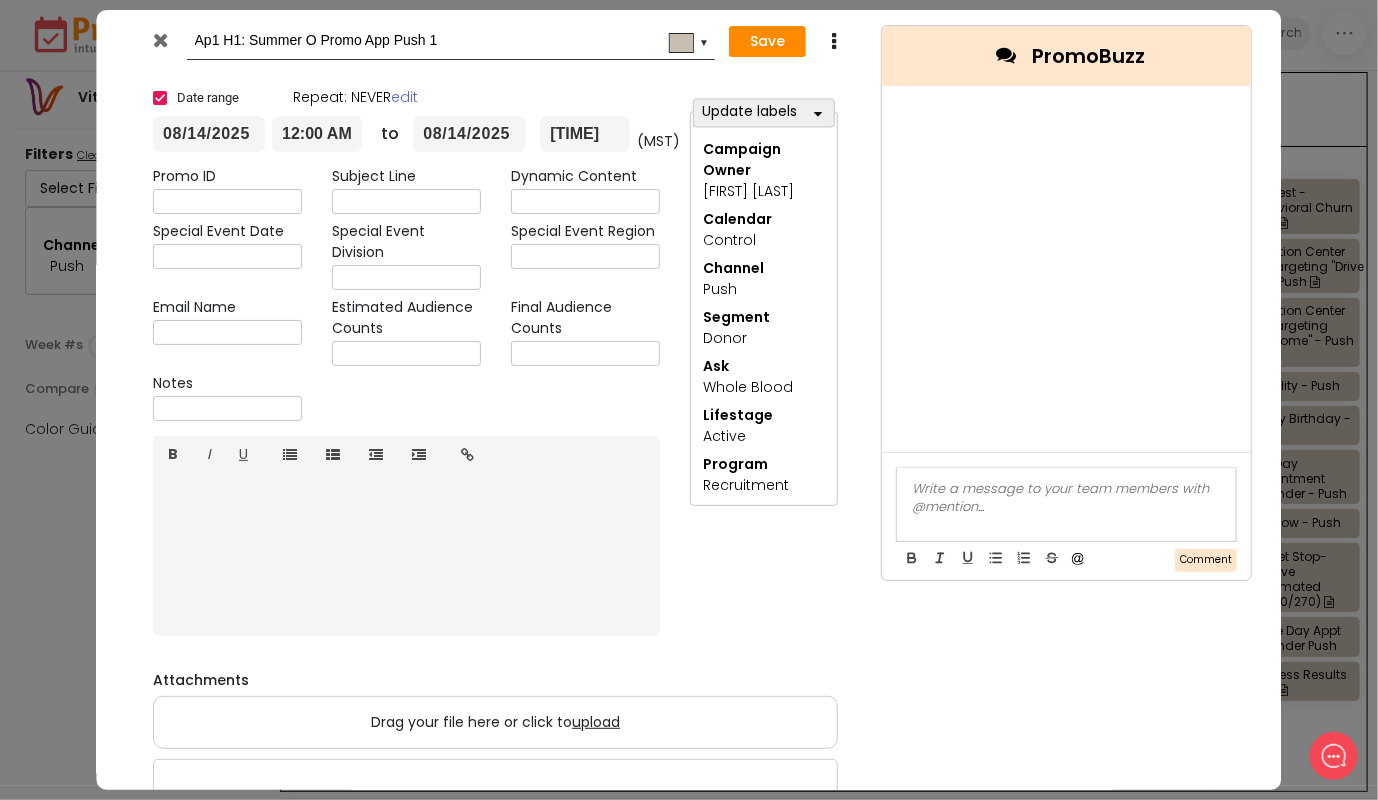 click at bounding box center (163, 45) 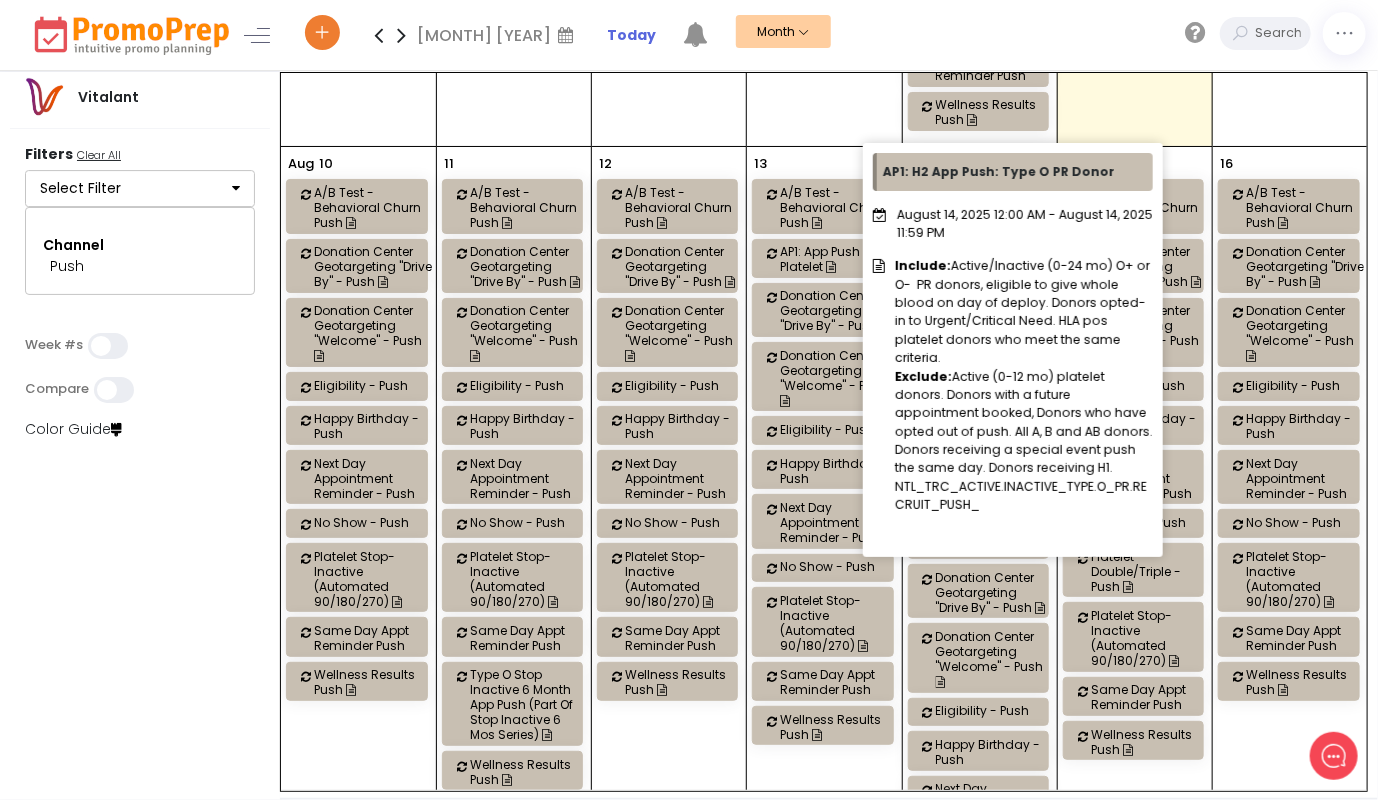 click at bounding box center (1028, 548) 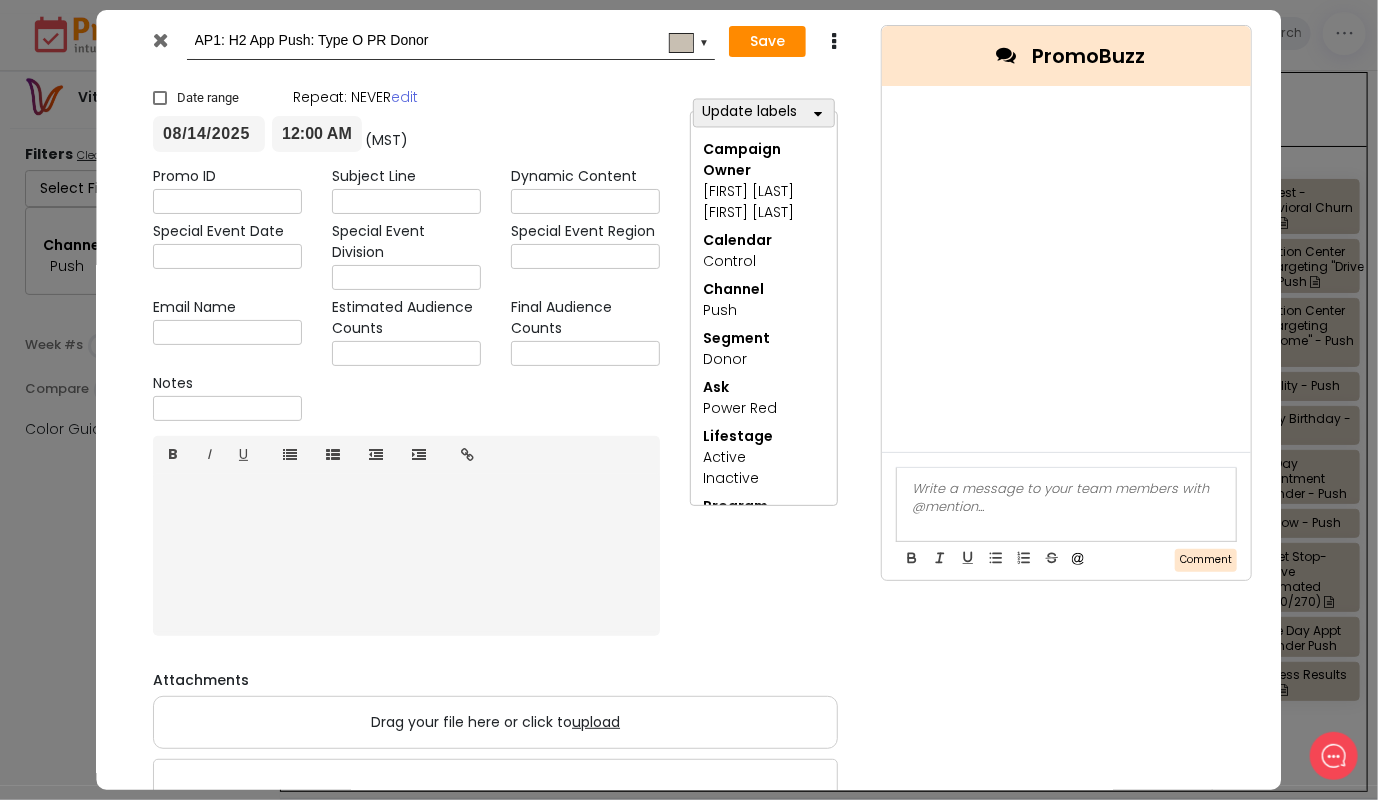 click at bounding box center (163, 45) 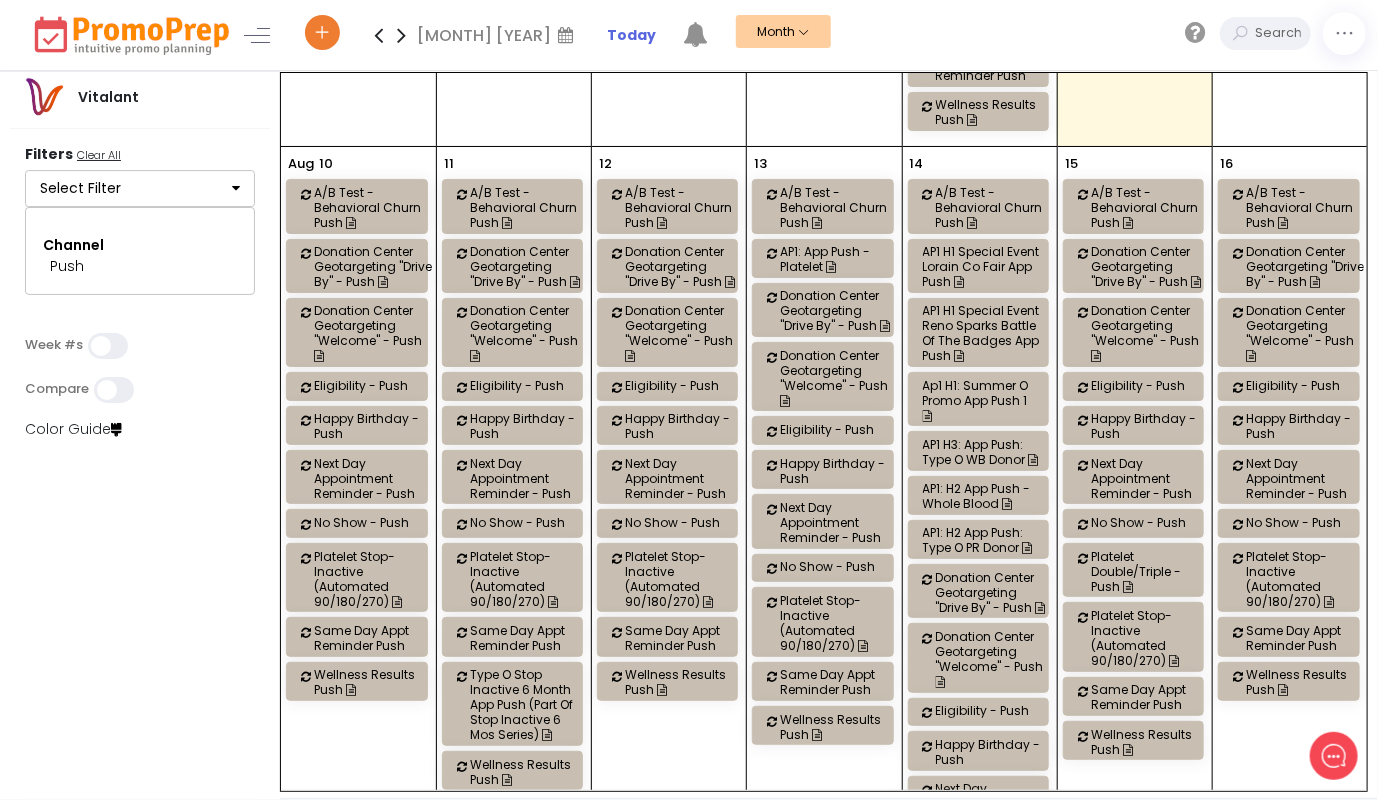 click on "Ap1 H1: Summer O Promo App Push 1" at bounding box center [982, 400] 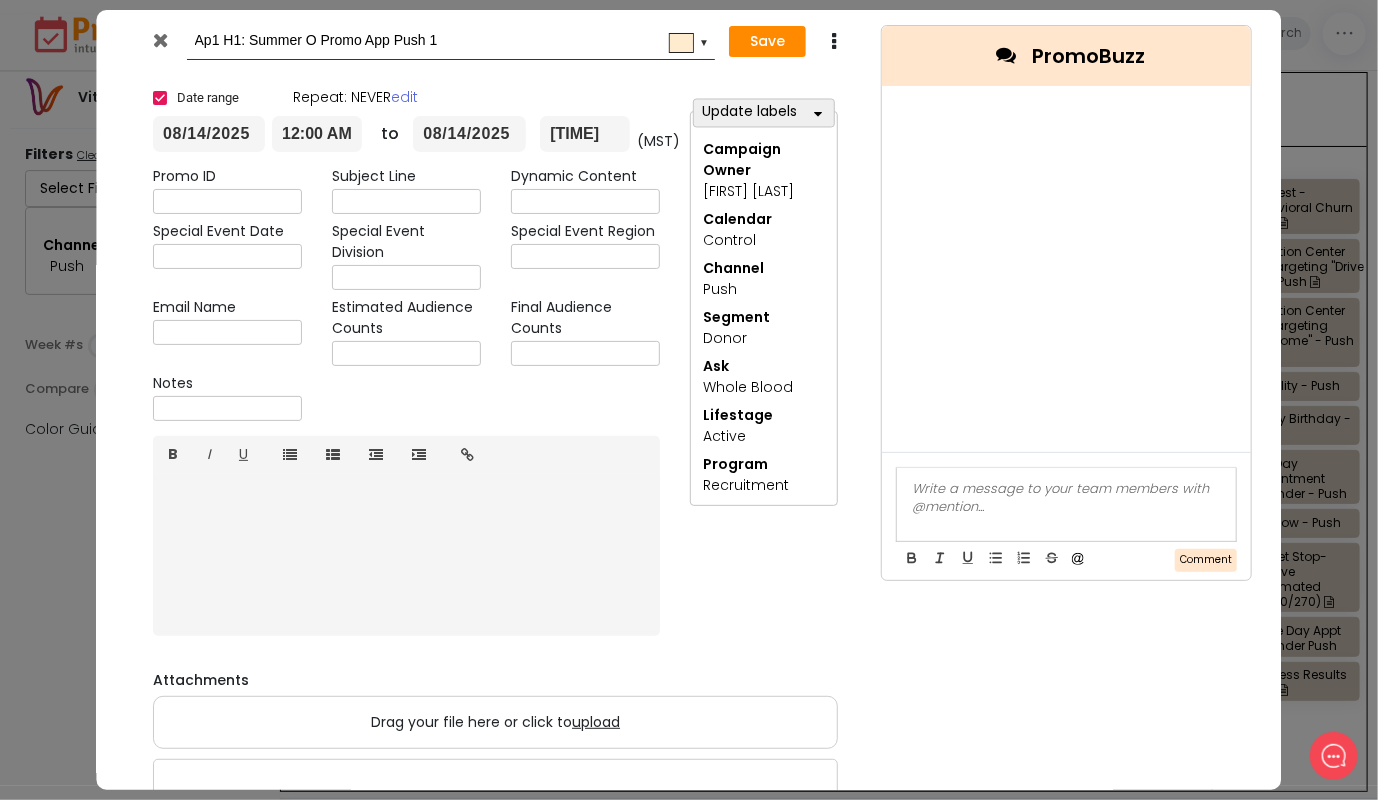 scroll, scrollTop: 0, scrollLeft: 0, axis: both 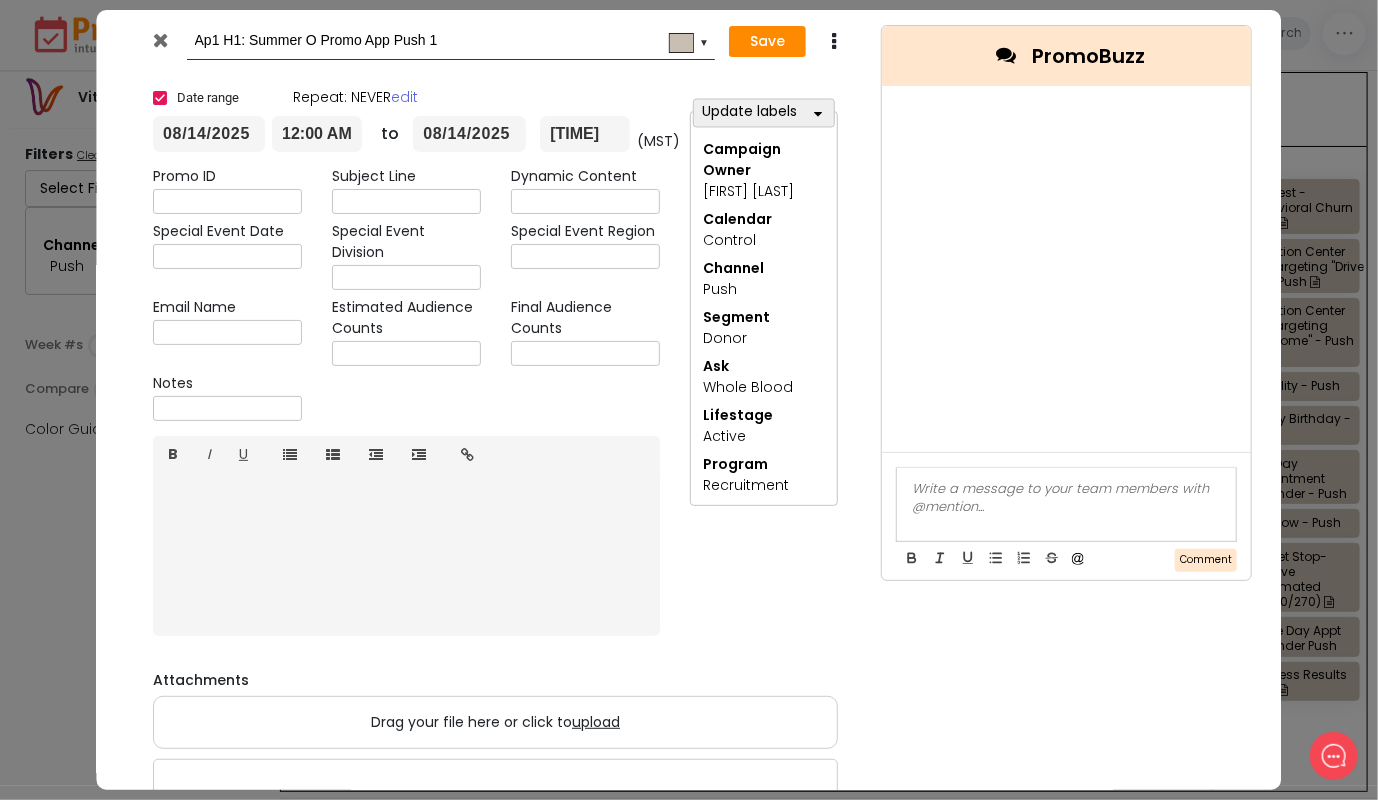 click on "Ap1 H1: Summer O Promo App Push 1 #c8bfb2 ▼" at bounding box center [427, 41] 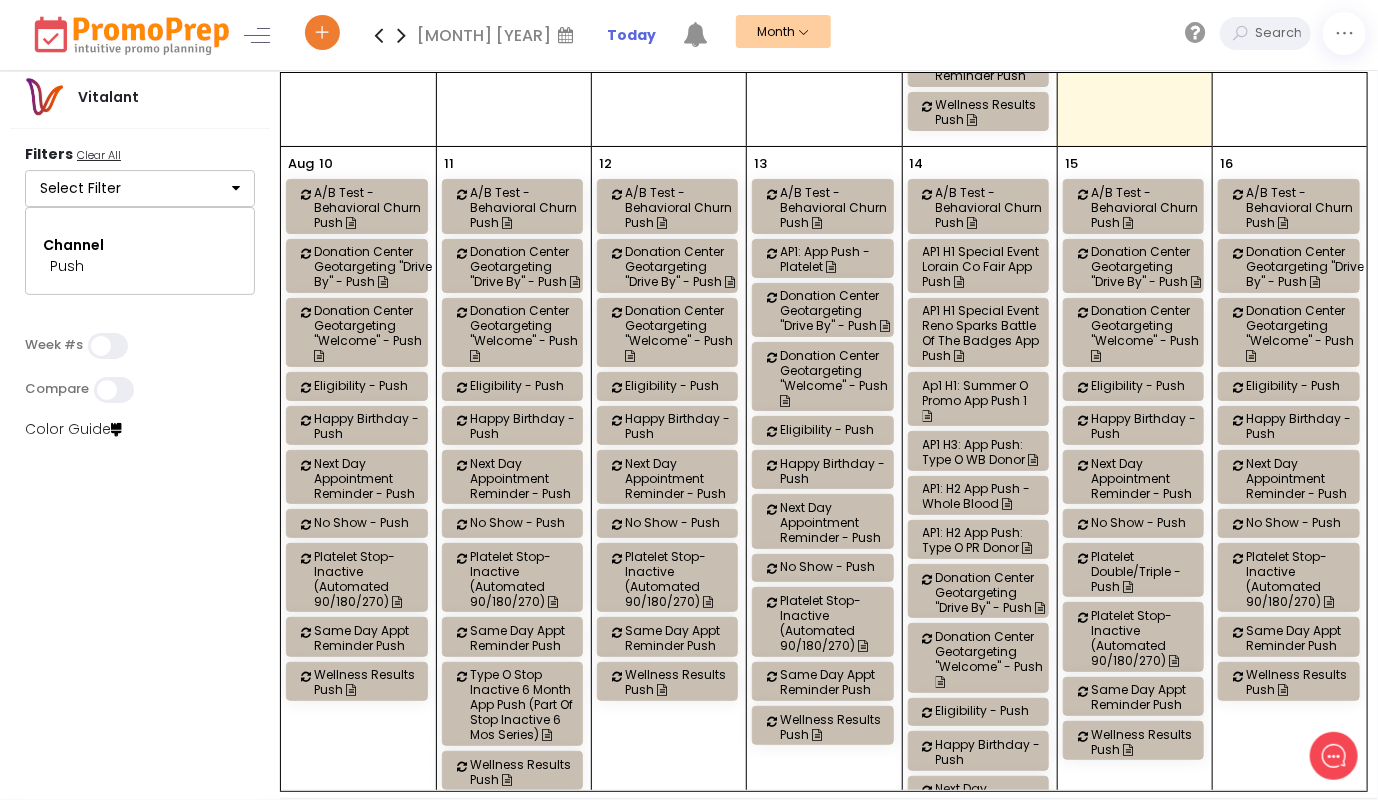 click on "AP1: H2 App Push - Whole Blood" at bounding box center (982, 496) 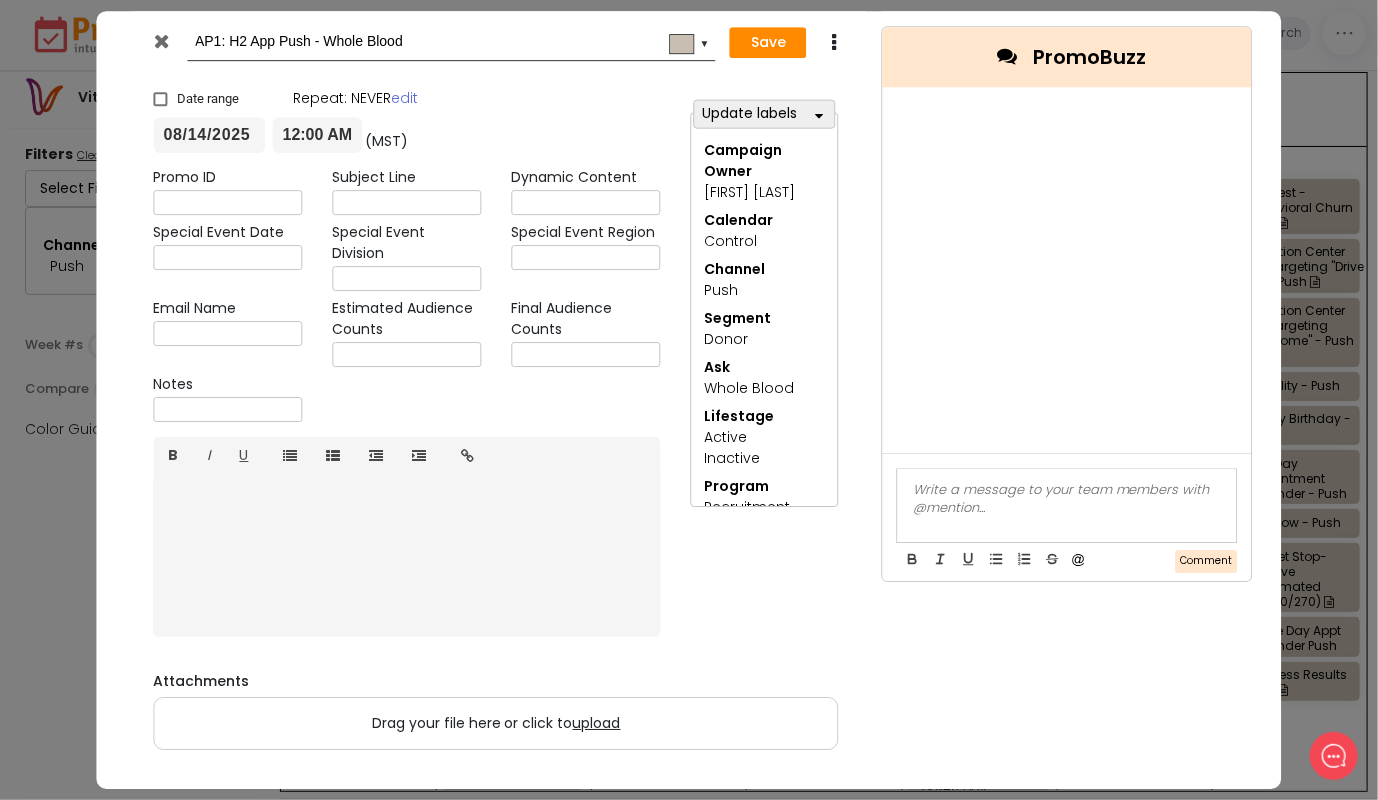 click at bounding box center [161, 41] 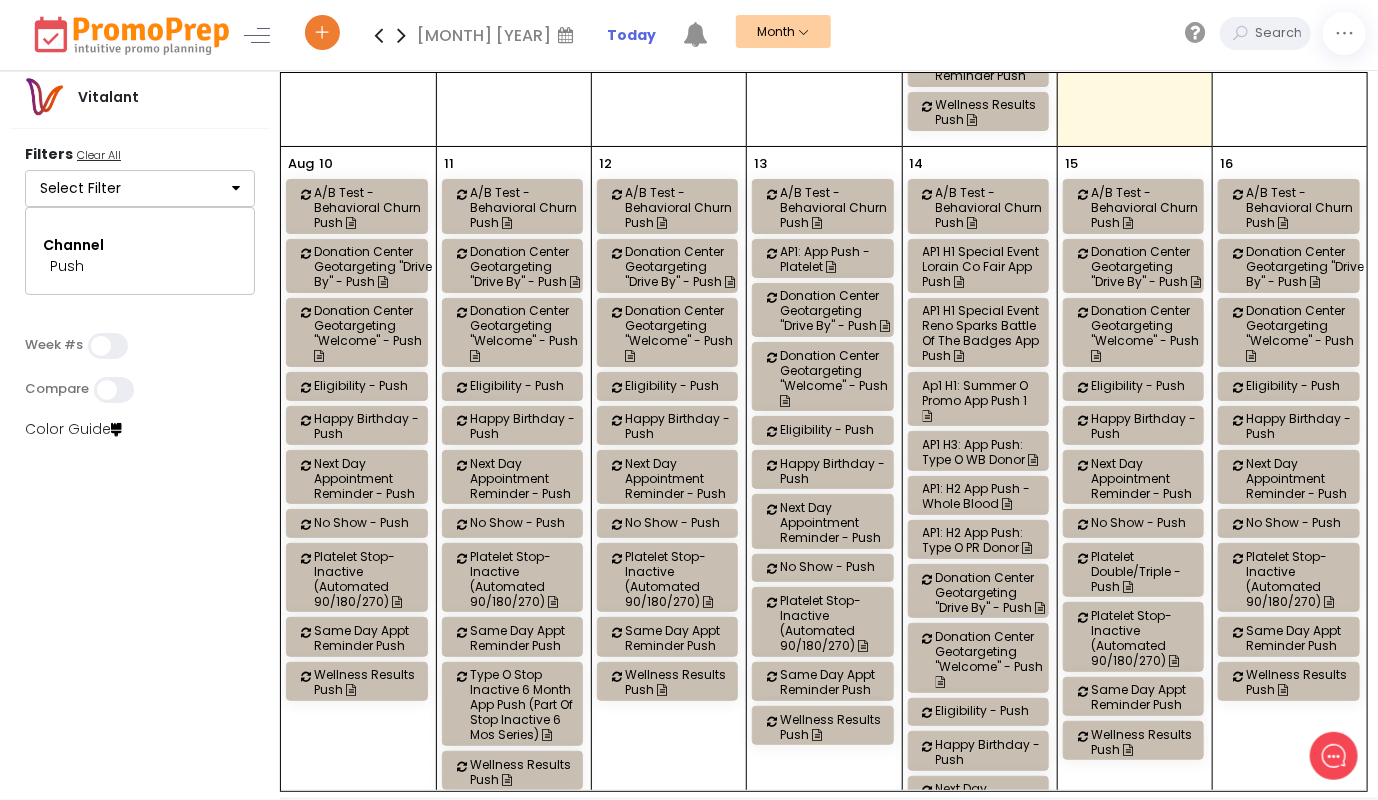 click on "AP1 H3: App Push: Type O WB Donor" 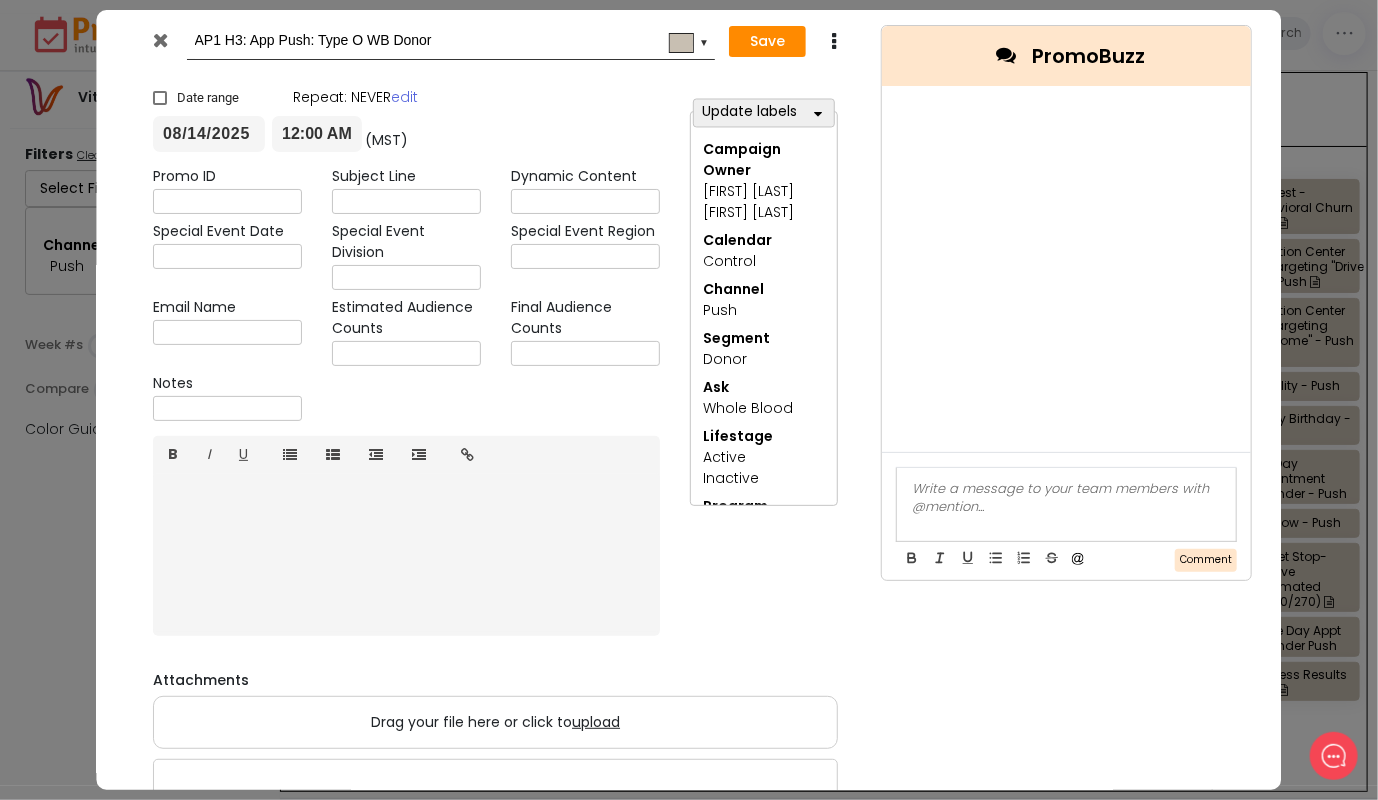 click at bounding box center [161, 40] 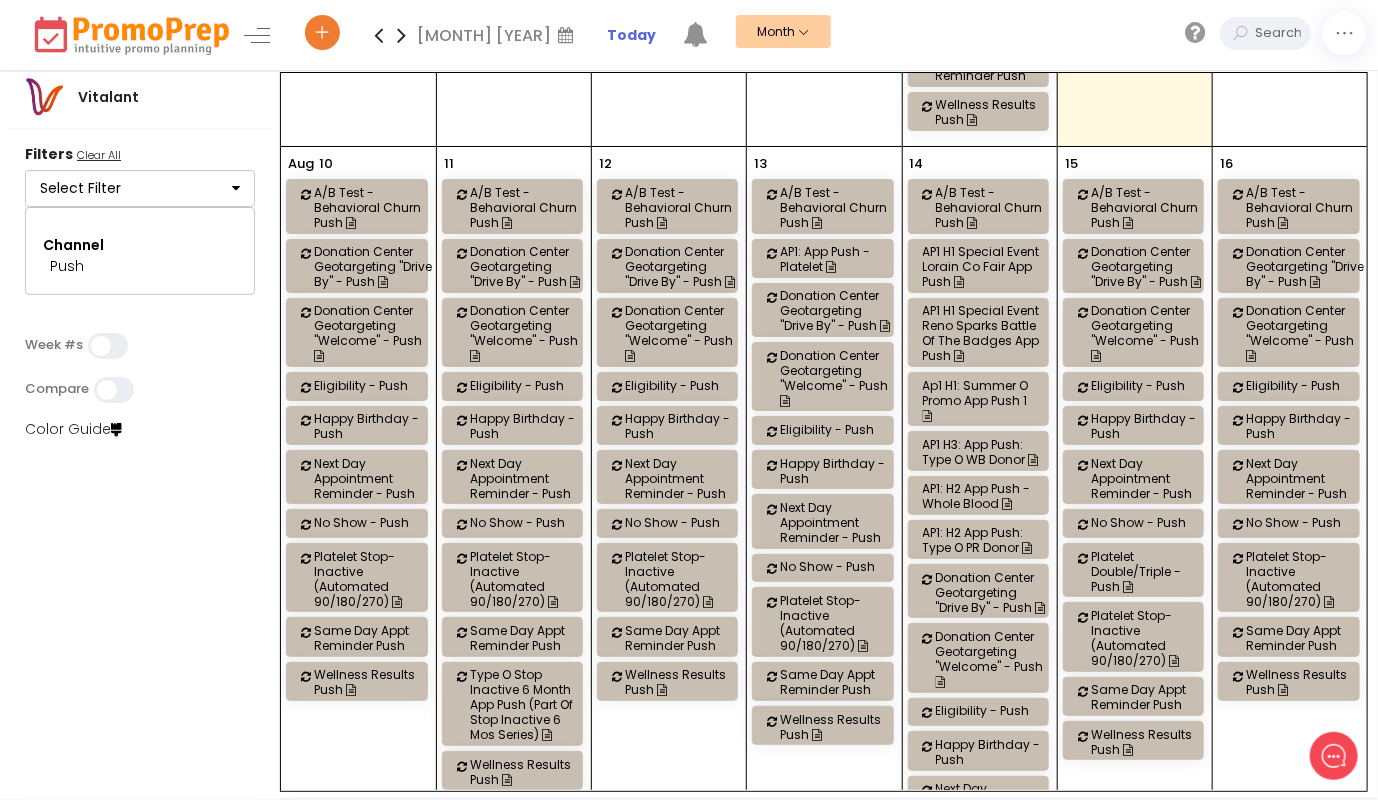 click on "AP1: H2 App Push: Type O PR Donor" at bounding box center (982, 540) 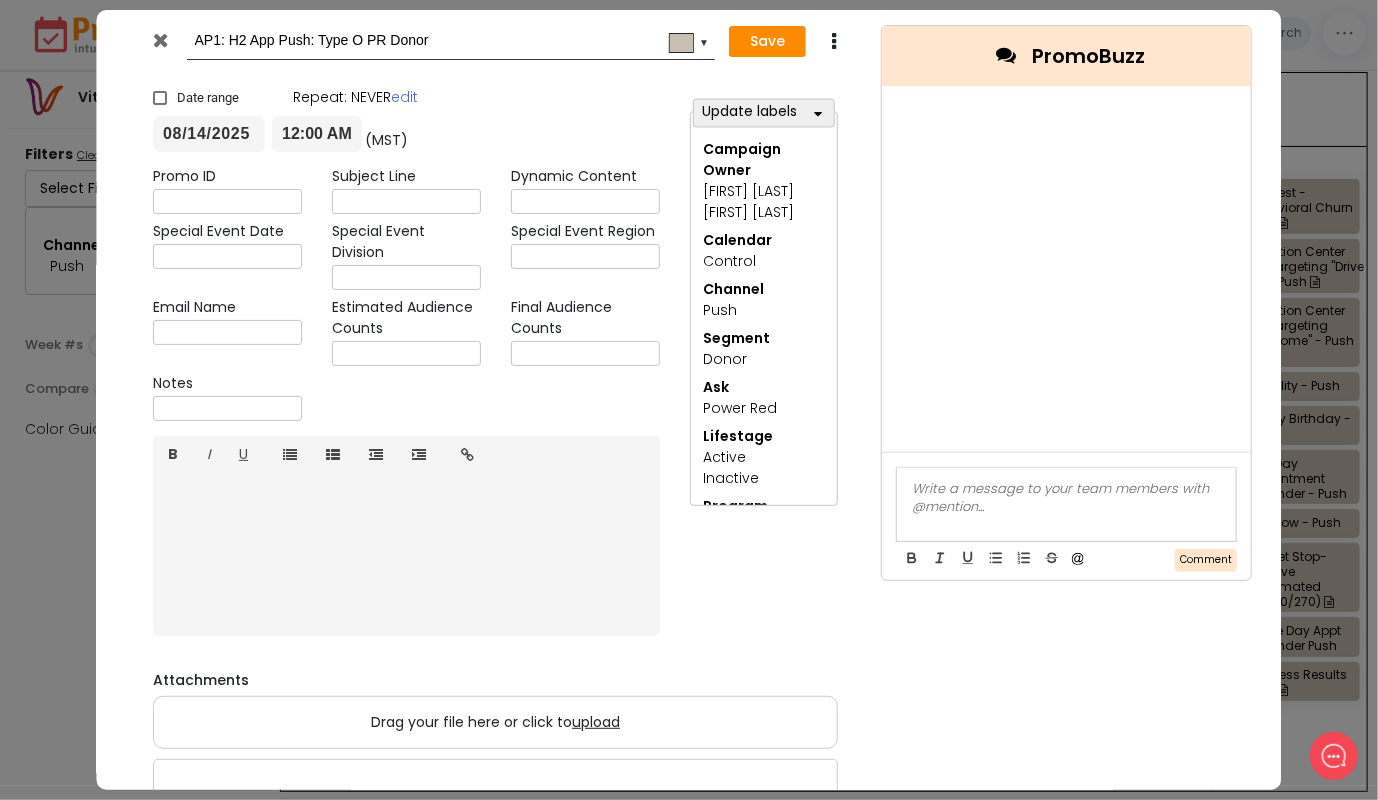 click at bounding box center [161, 40] 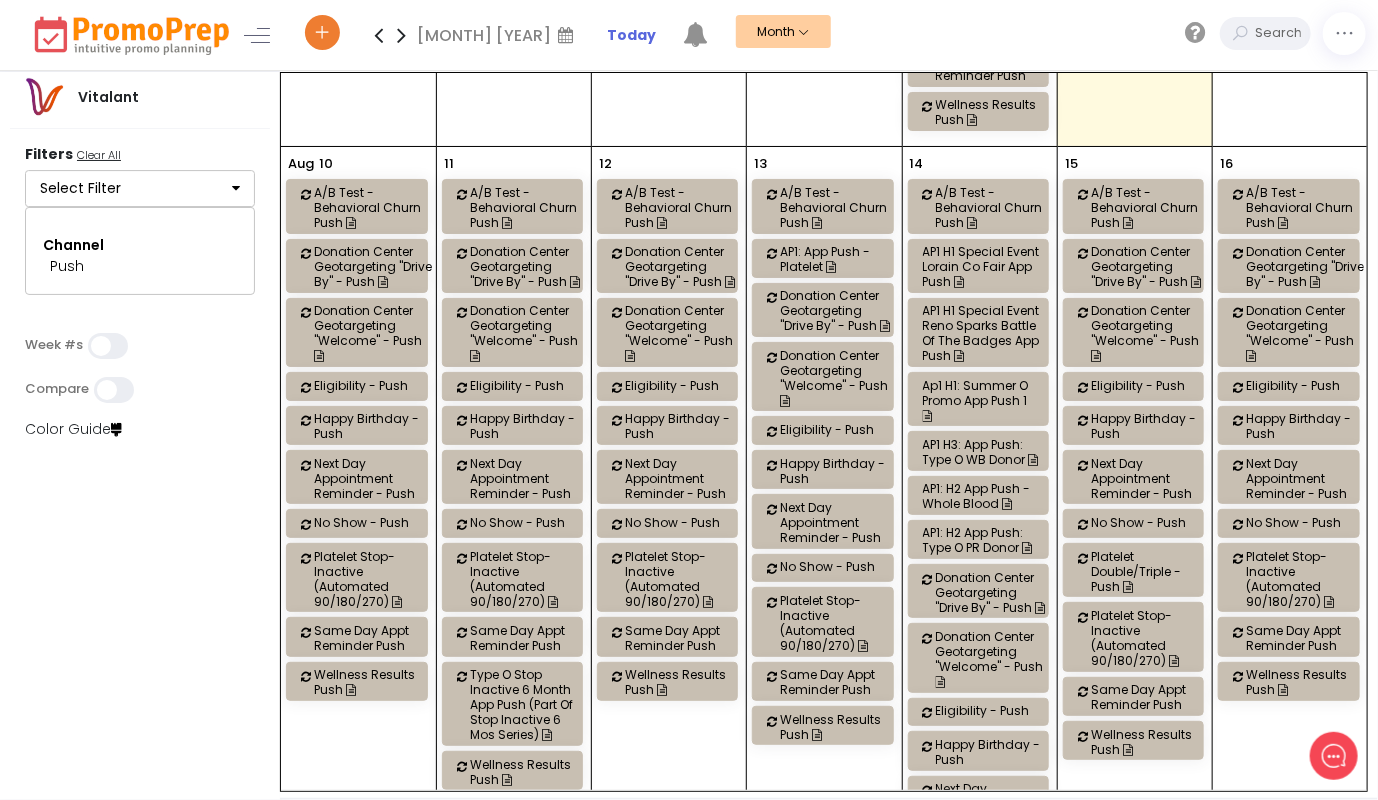 click on "AP1: H2 App Push: Type O PR Donor" at bounding box center (982, 540) 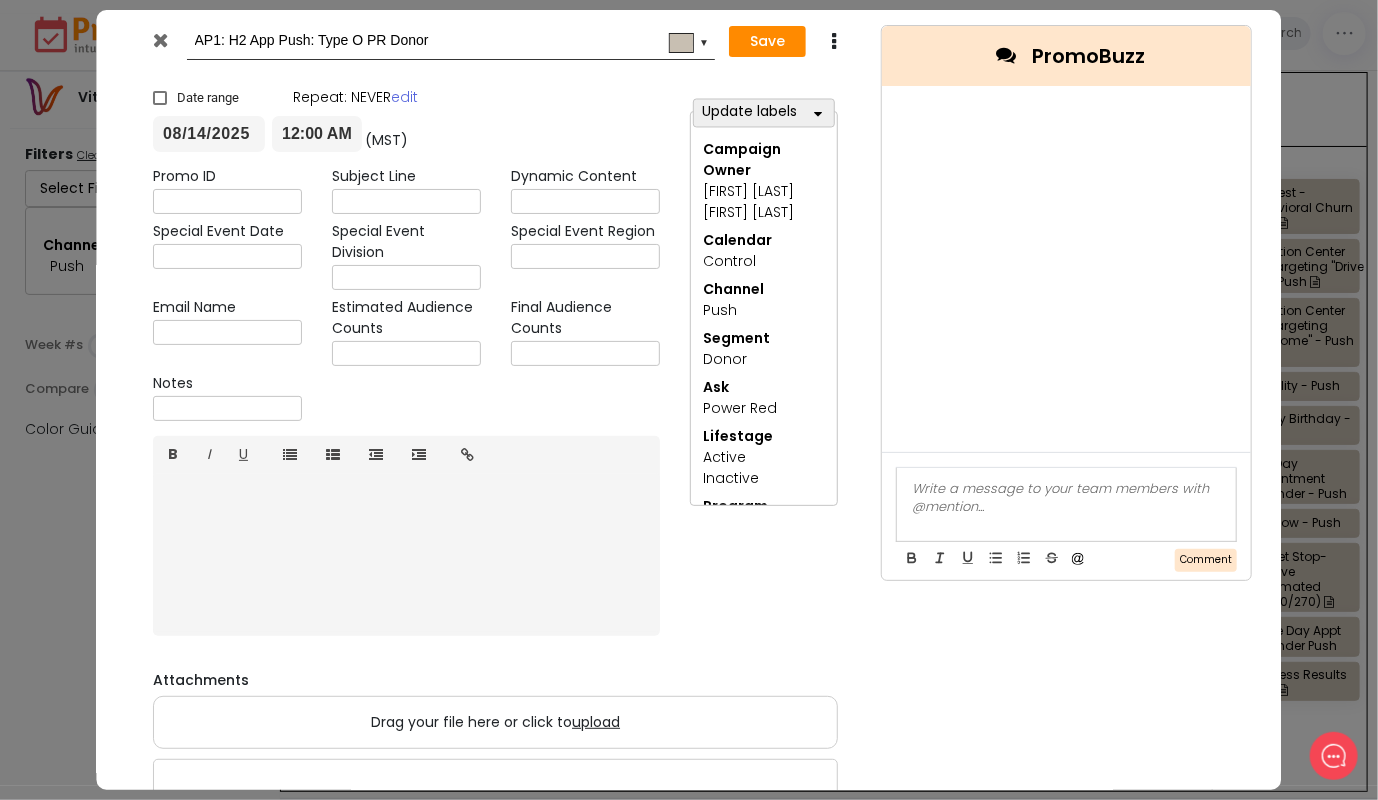 click at bounding box center [161, 40] 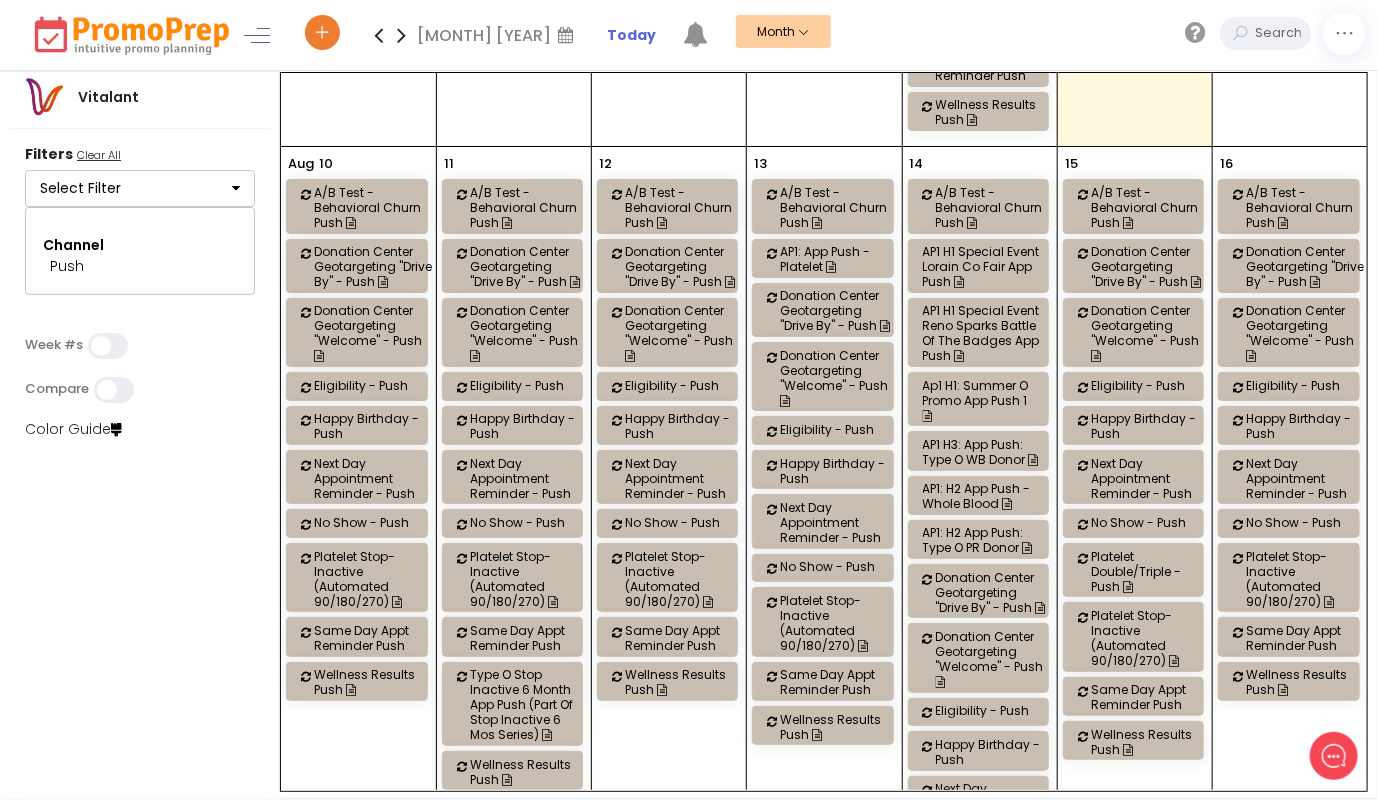 click on "AP1: H2 App Push - Whole Blood" at bounding box center [982, 496] 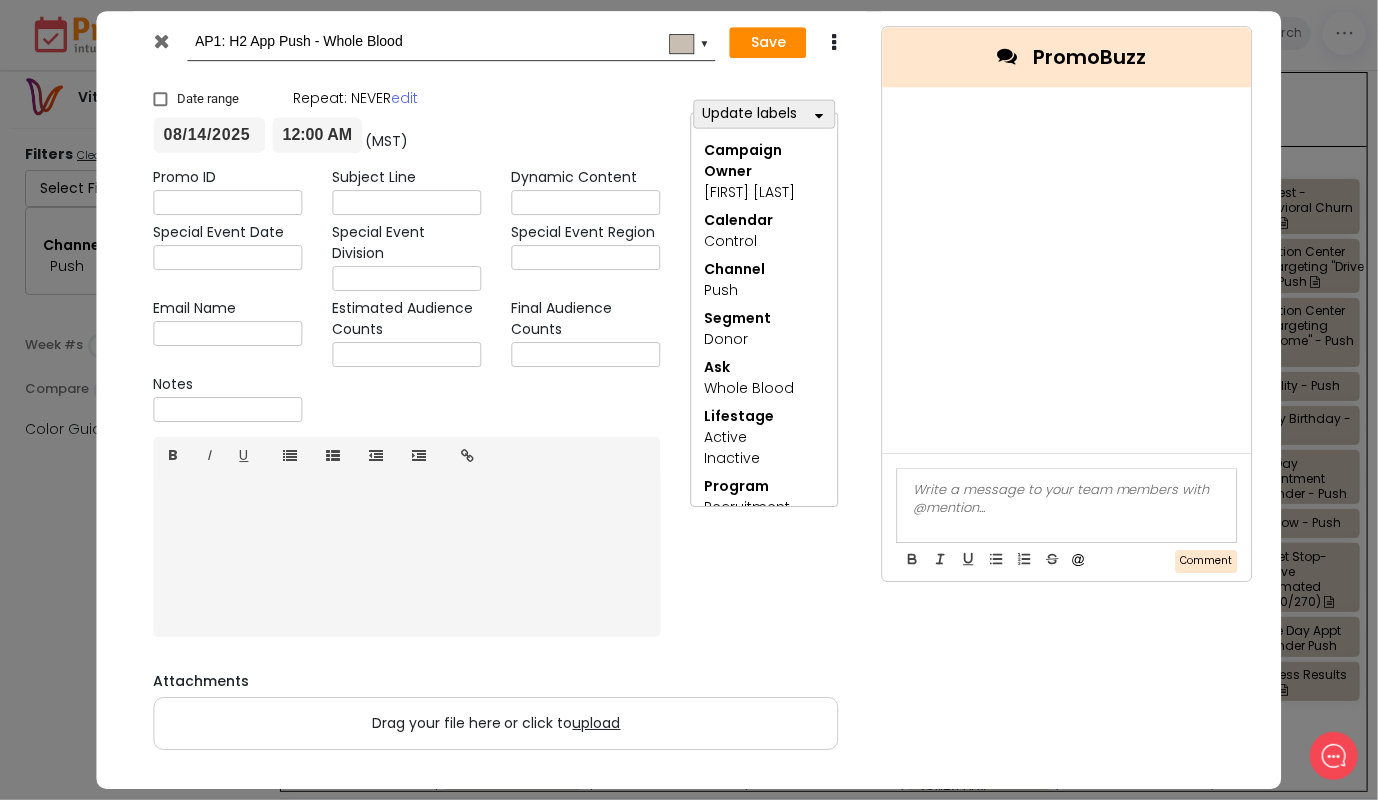 click on "AP1: H2 App Push - Whole Blood" at bounding box center (448, 42) 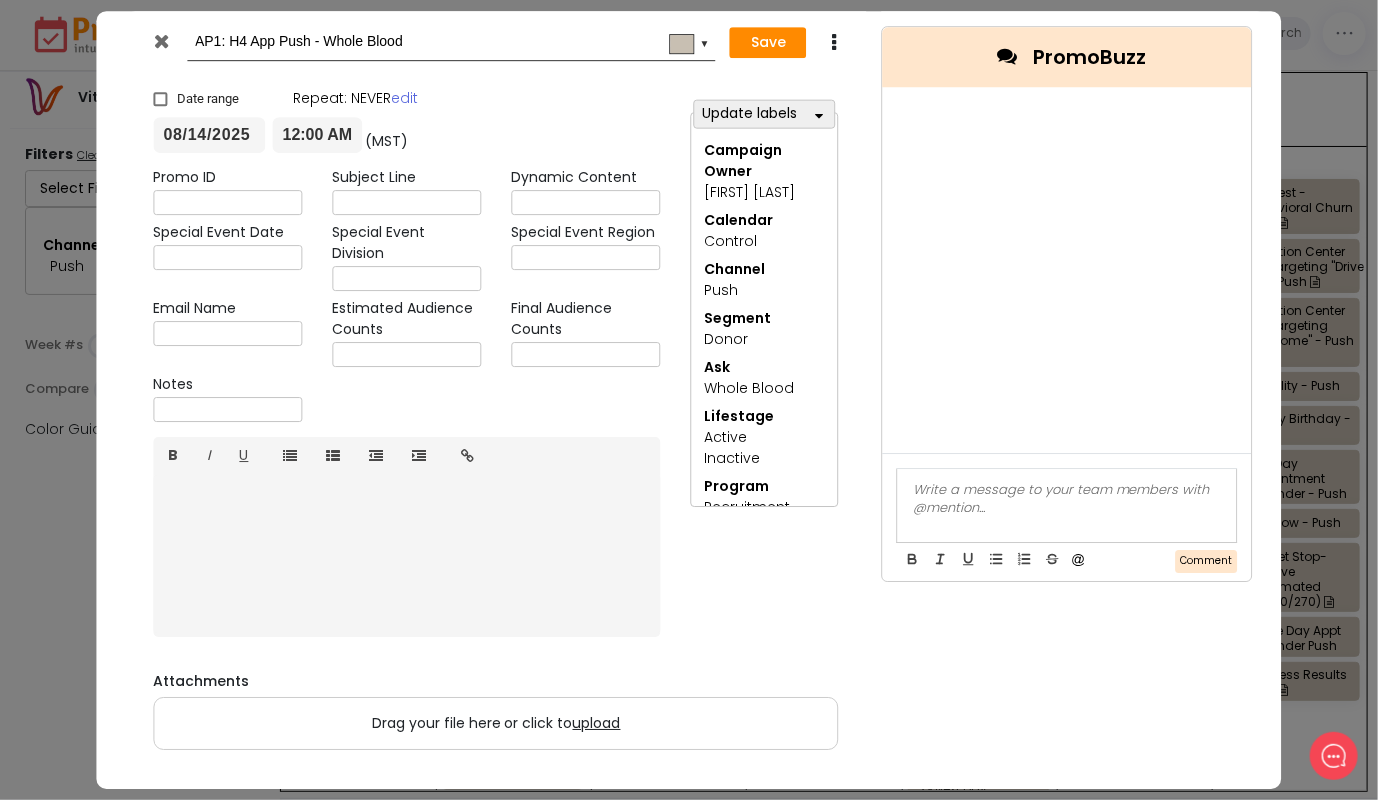 type on "AP1: H4 App Push - Whole Blood" 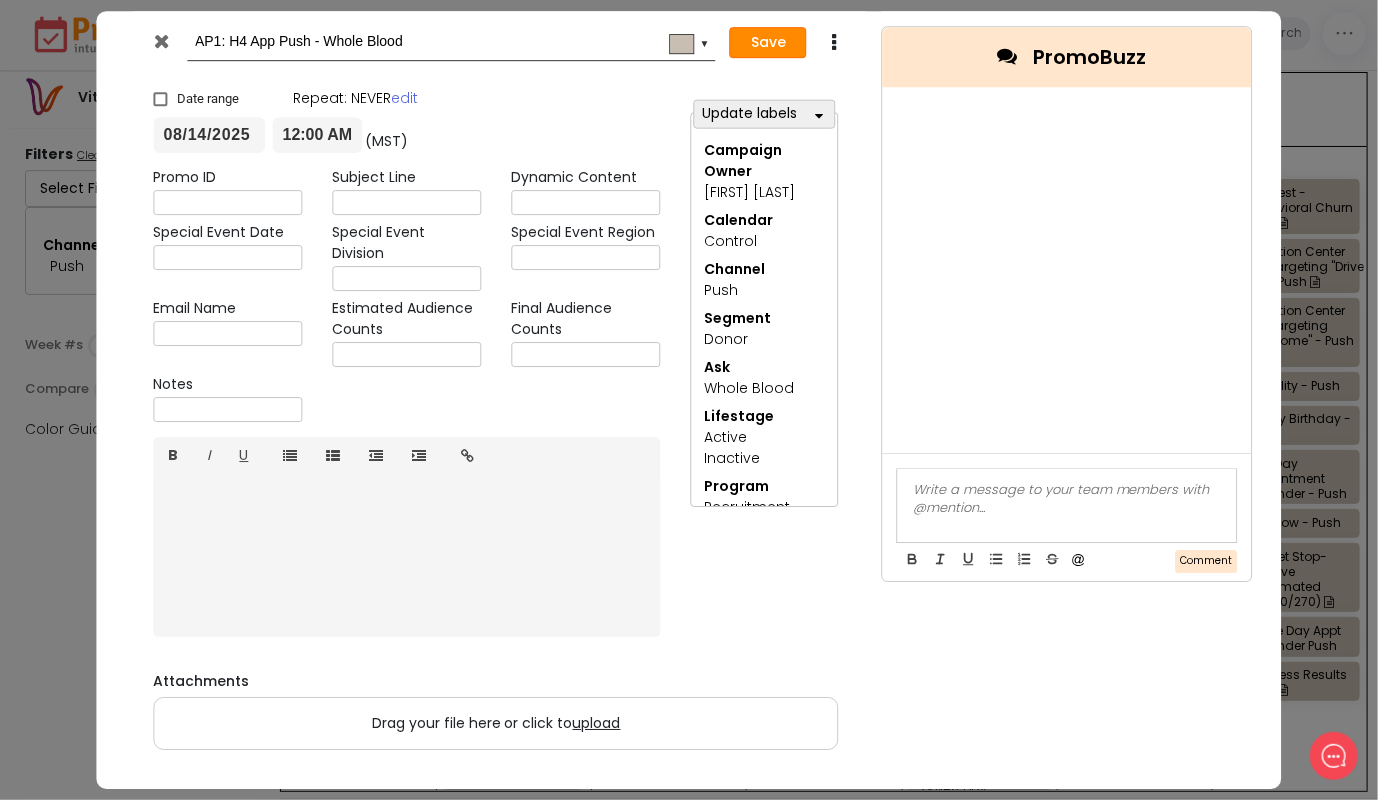 click on "Save" at bounding box center (768, 43) 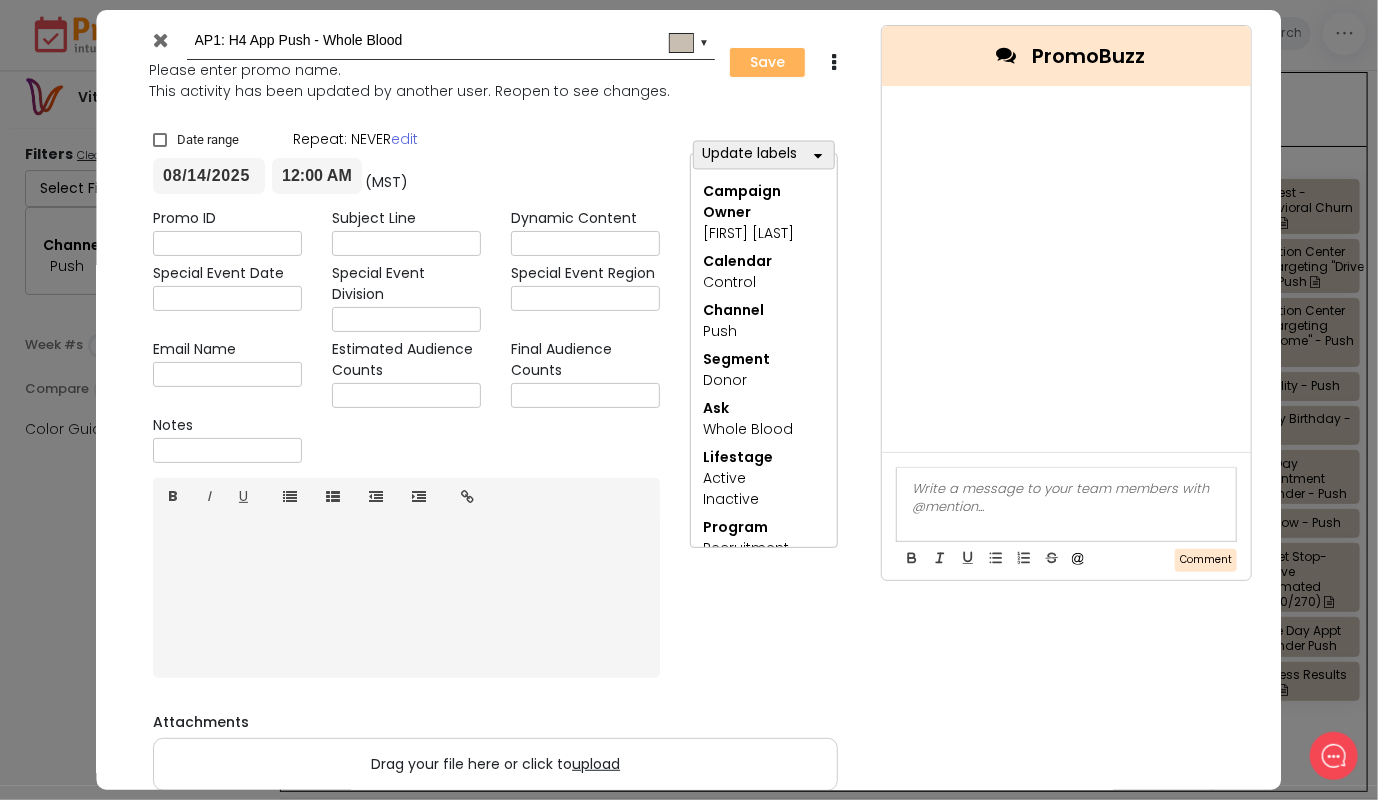 type on "2025-08-14" 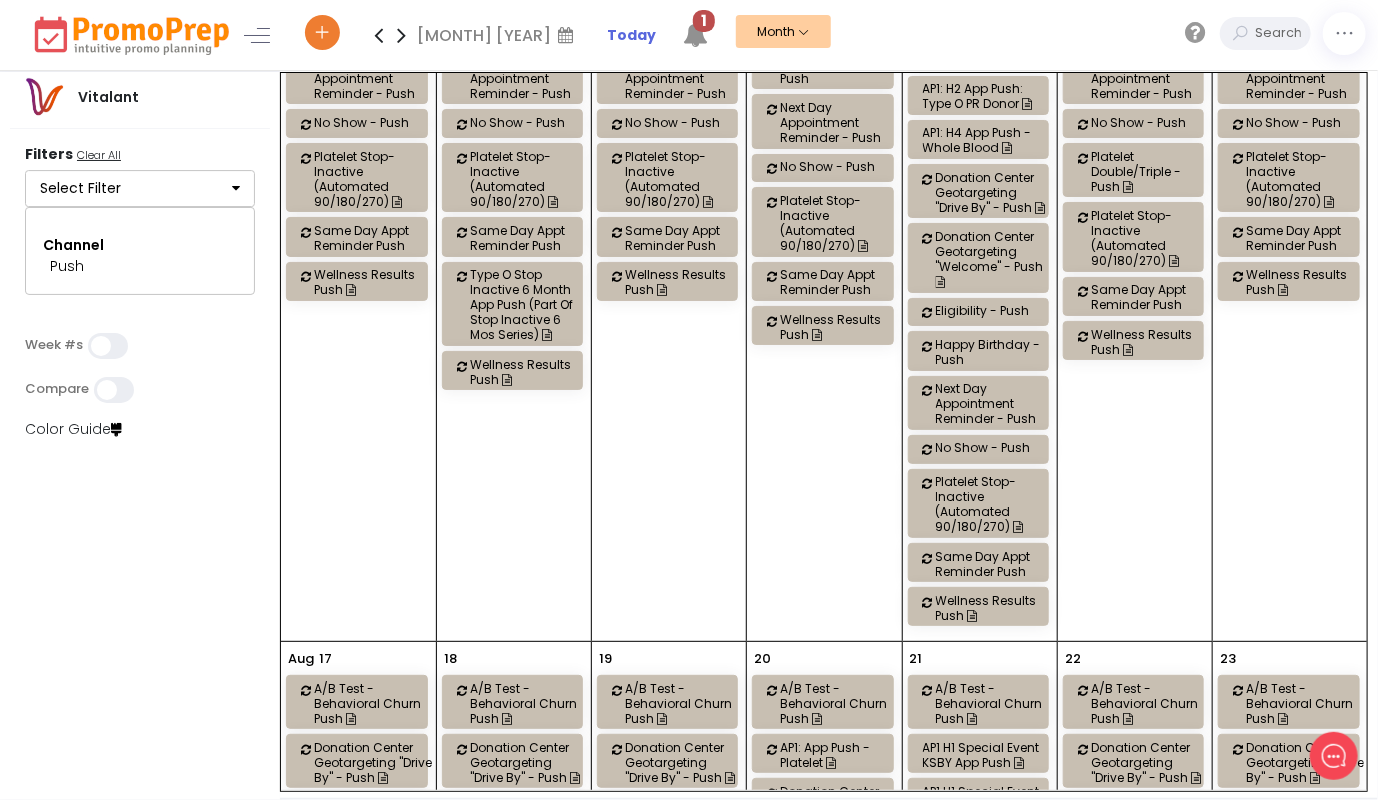 scroll, scrollTop: 2400, scrollLeft: 0, axis: vertical 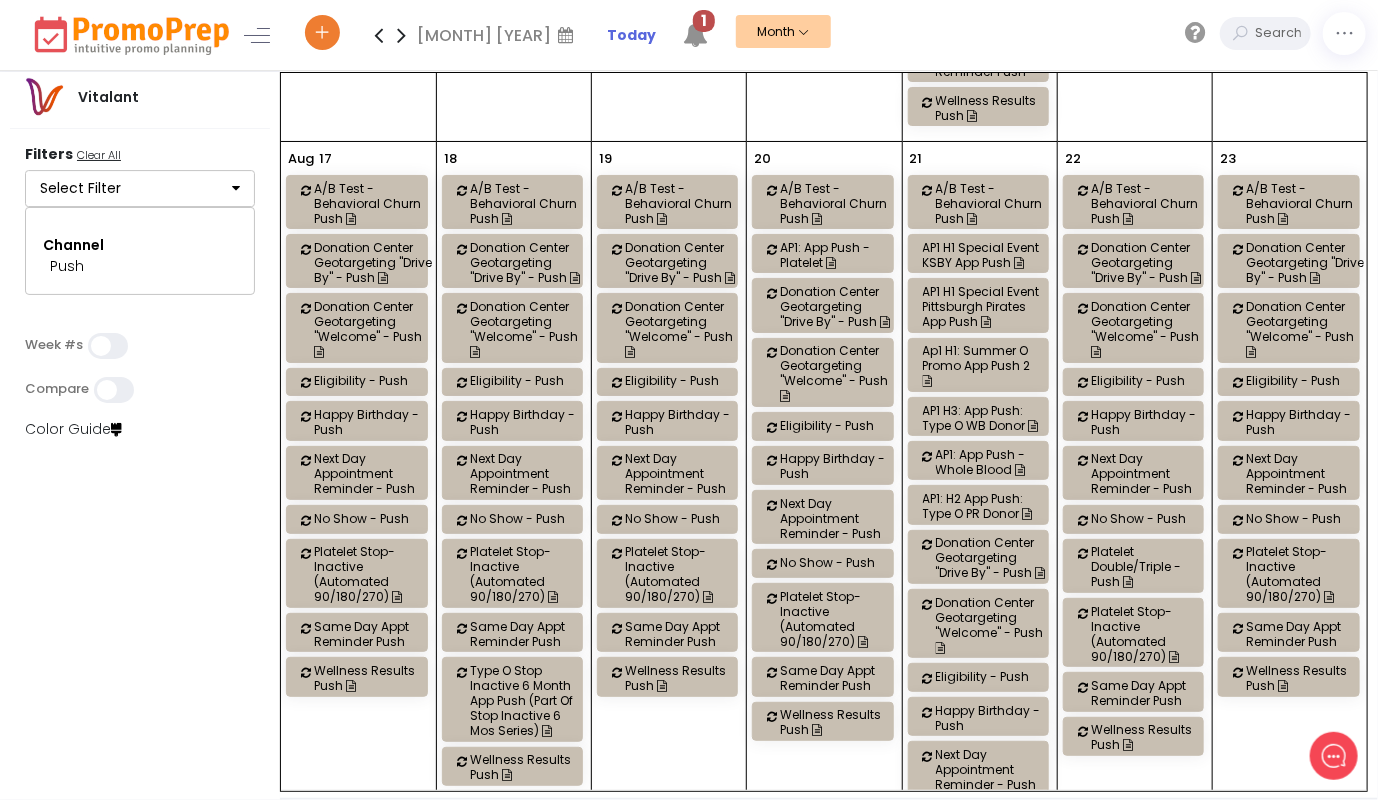 click on "AP1: App Push - Whole Blood" at bounding box center (995, 462) 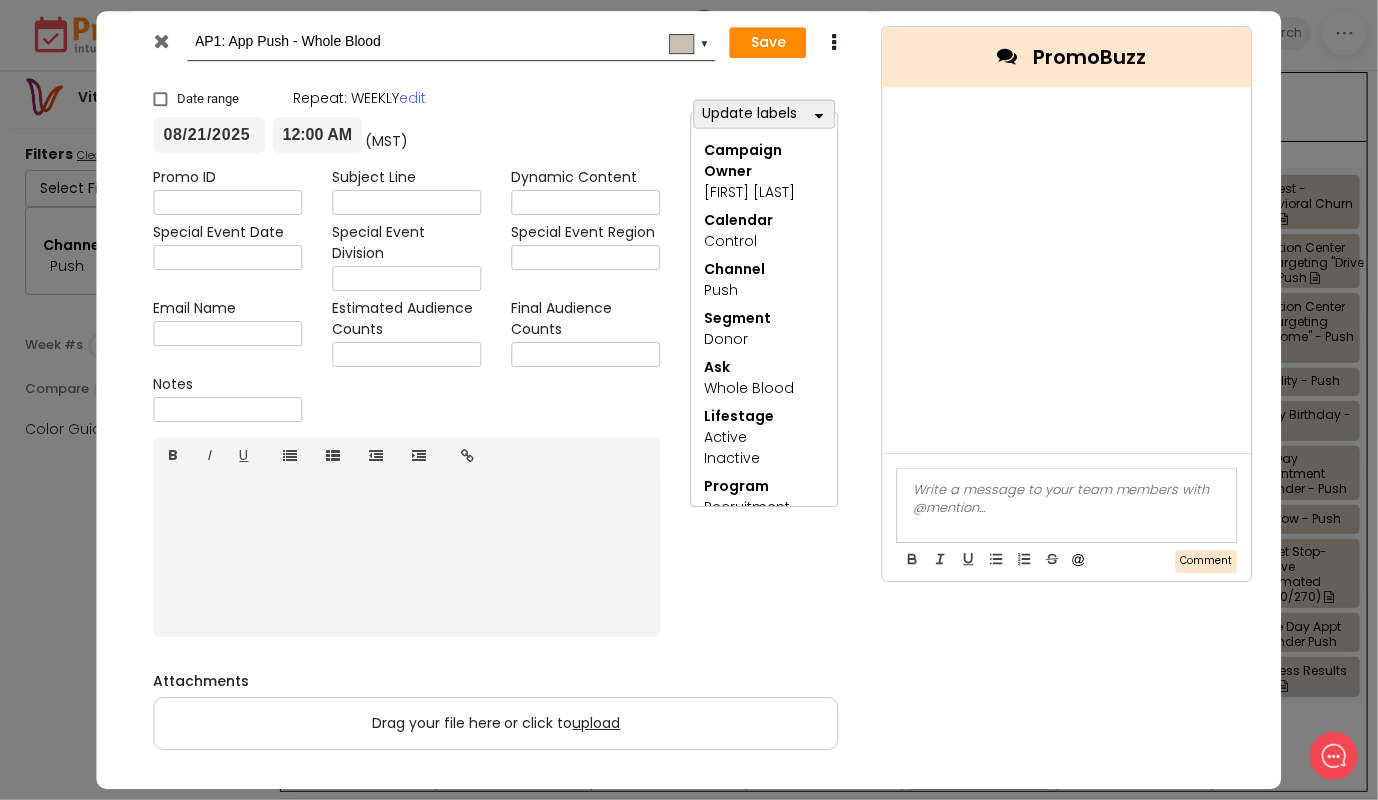 click on "AP1: App Push - Whole Blood" at bounding box center (448, 42) 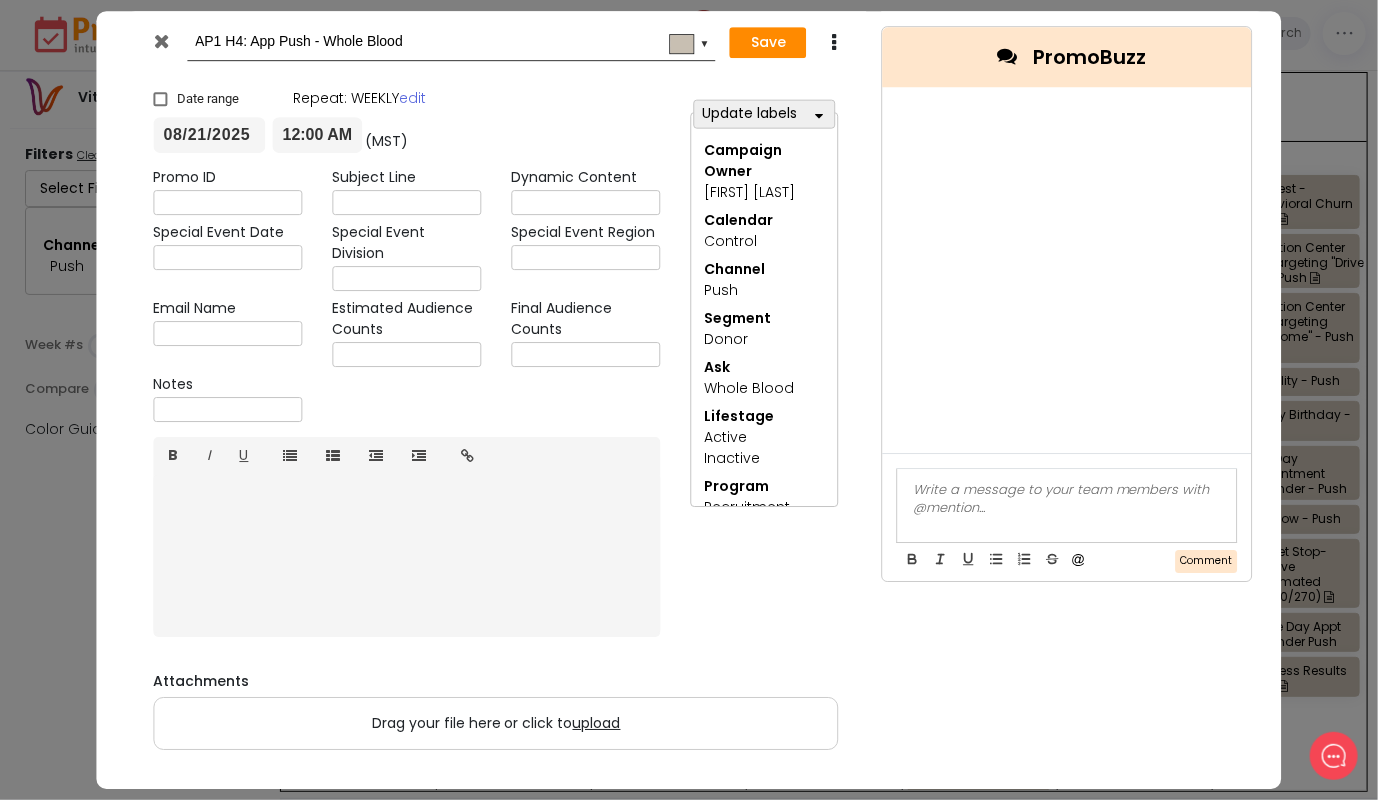type on "AP1 H4: App Push - Whole Blood" 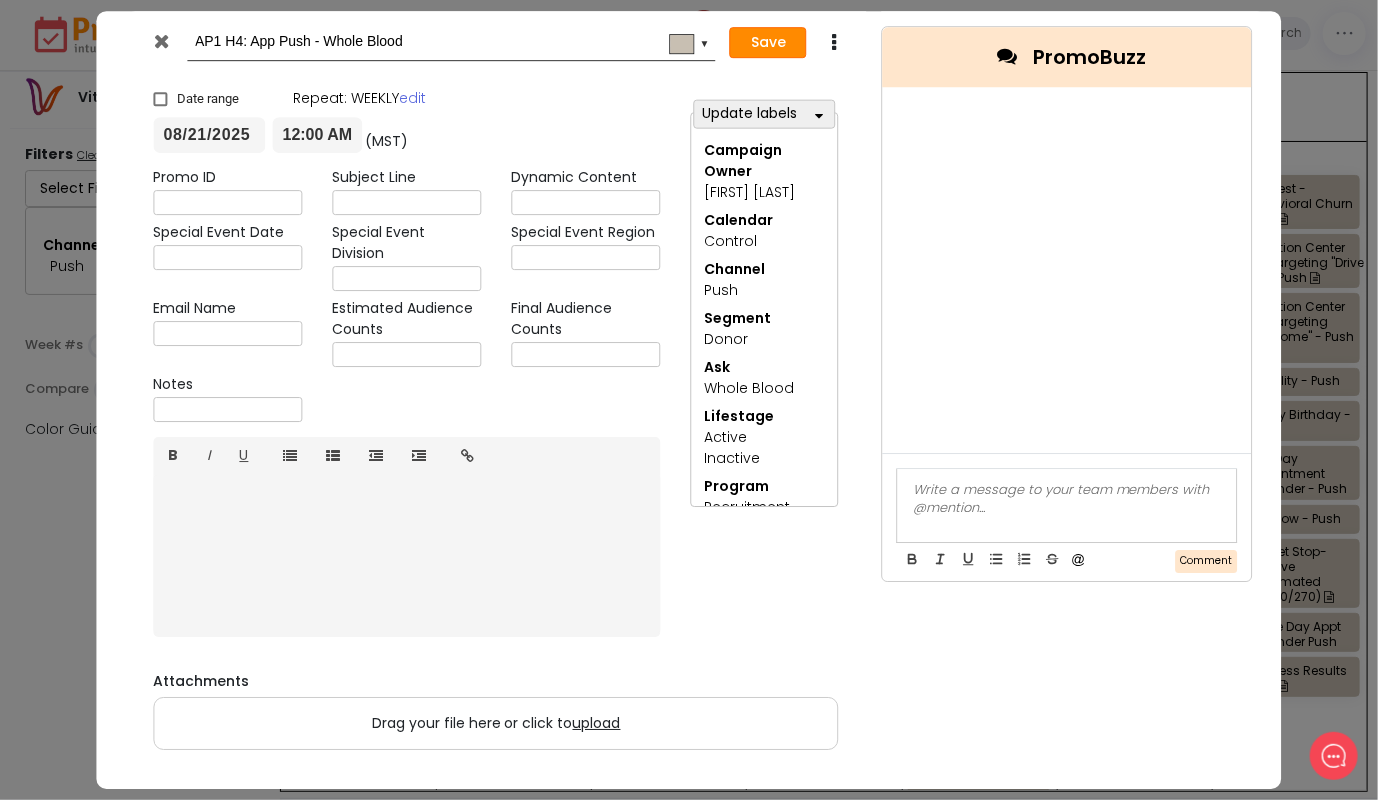 click on "Save" at bounding box center [768, 43] 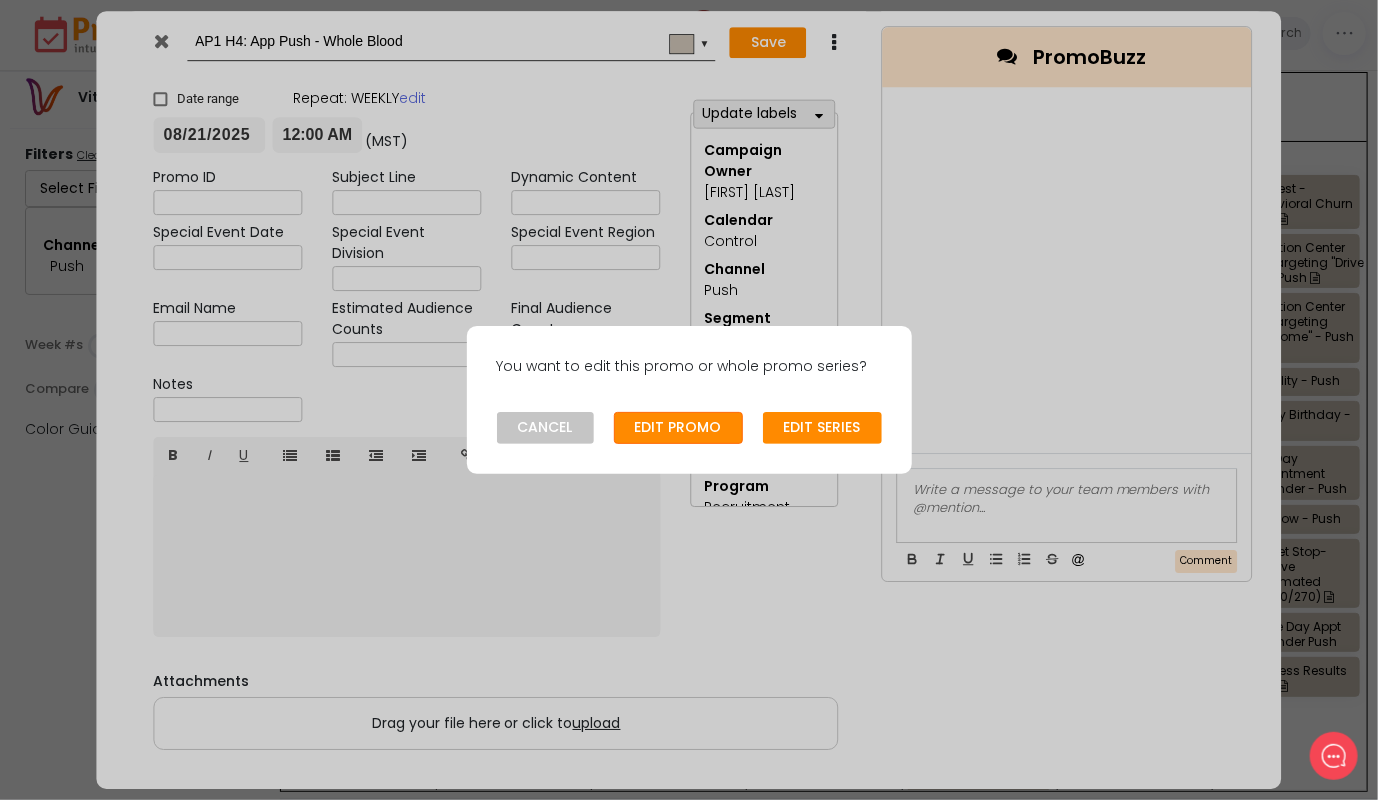 click on "EDIT PROMO" 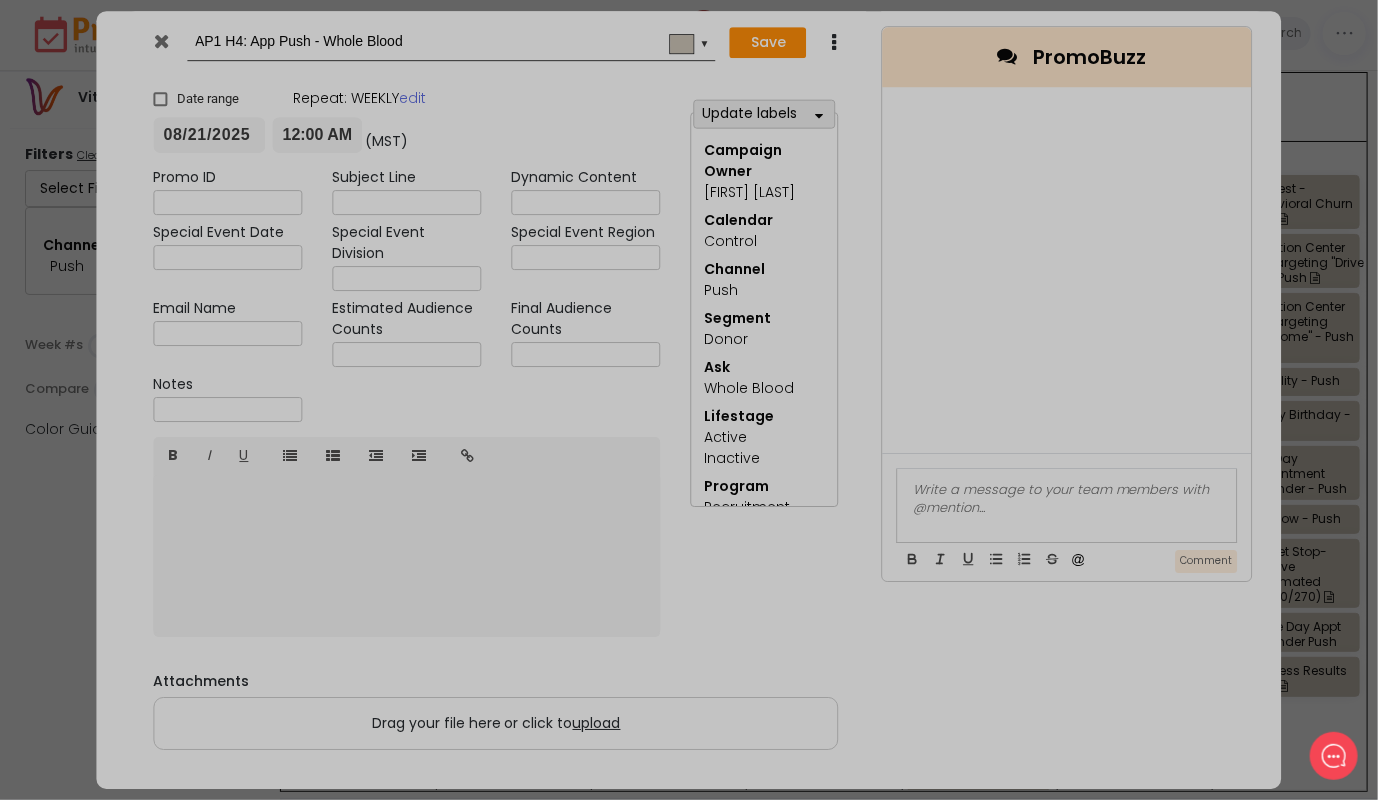 type on "2025-08-21" 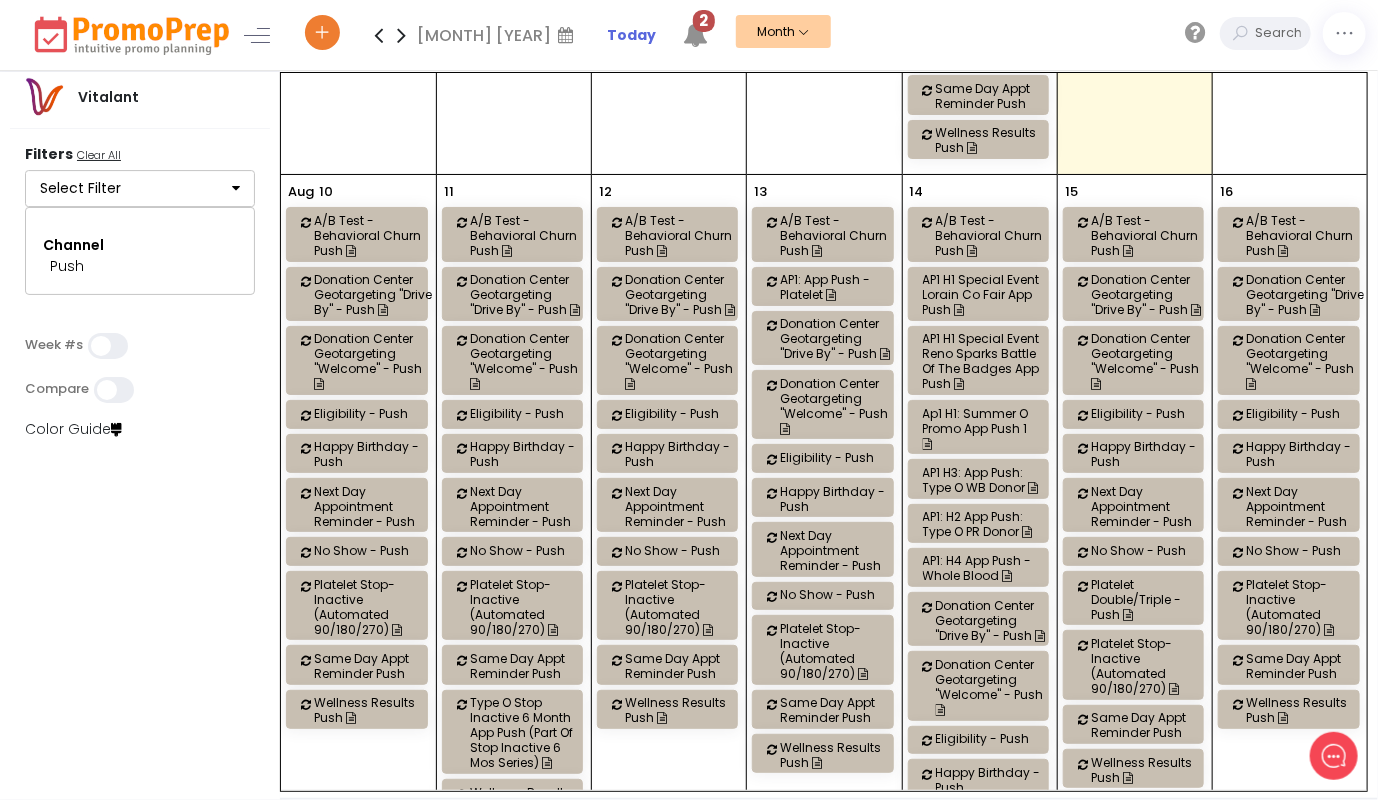 scroll, scrollTop: 1500, scrollLeft: 0, axis: vertical 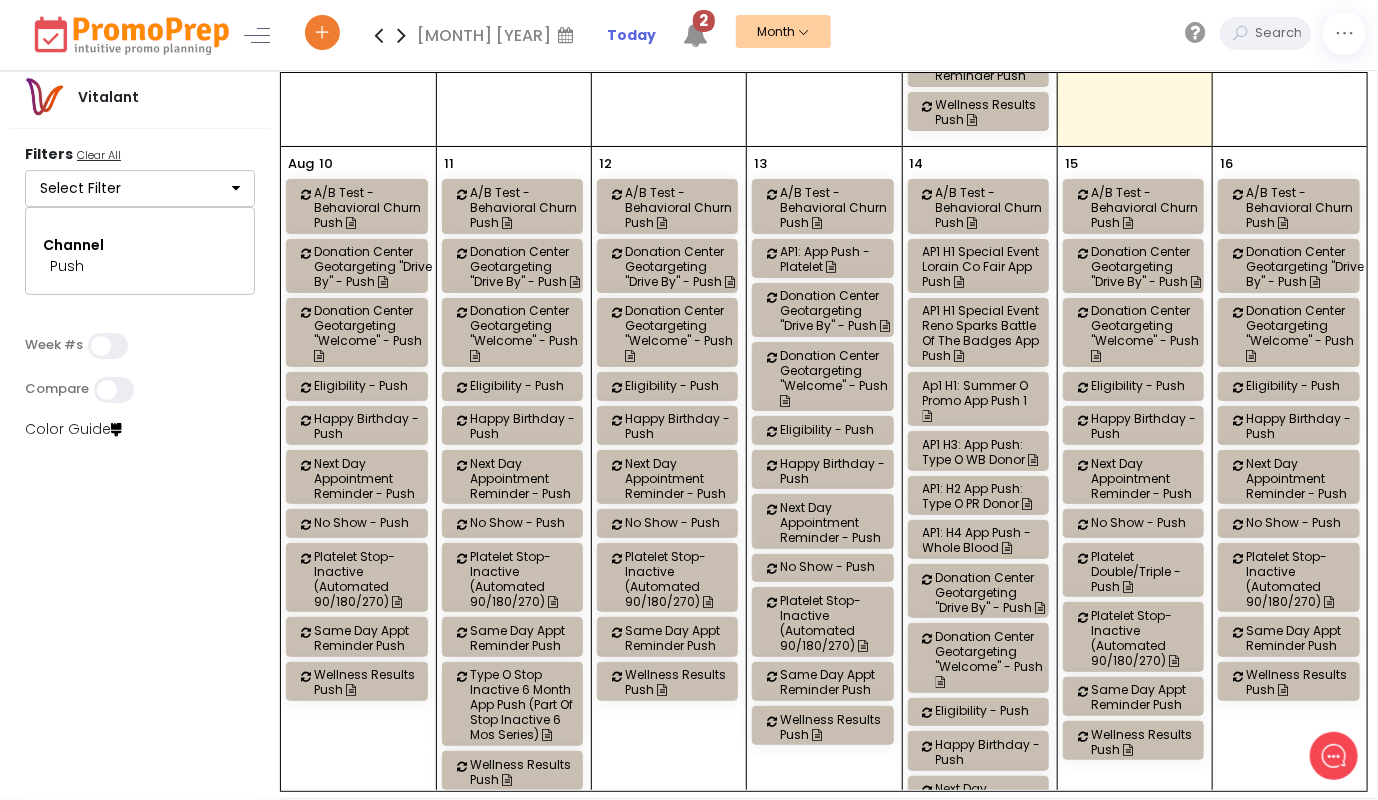 click on "Select Filter" at bounding box center [140, 189] 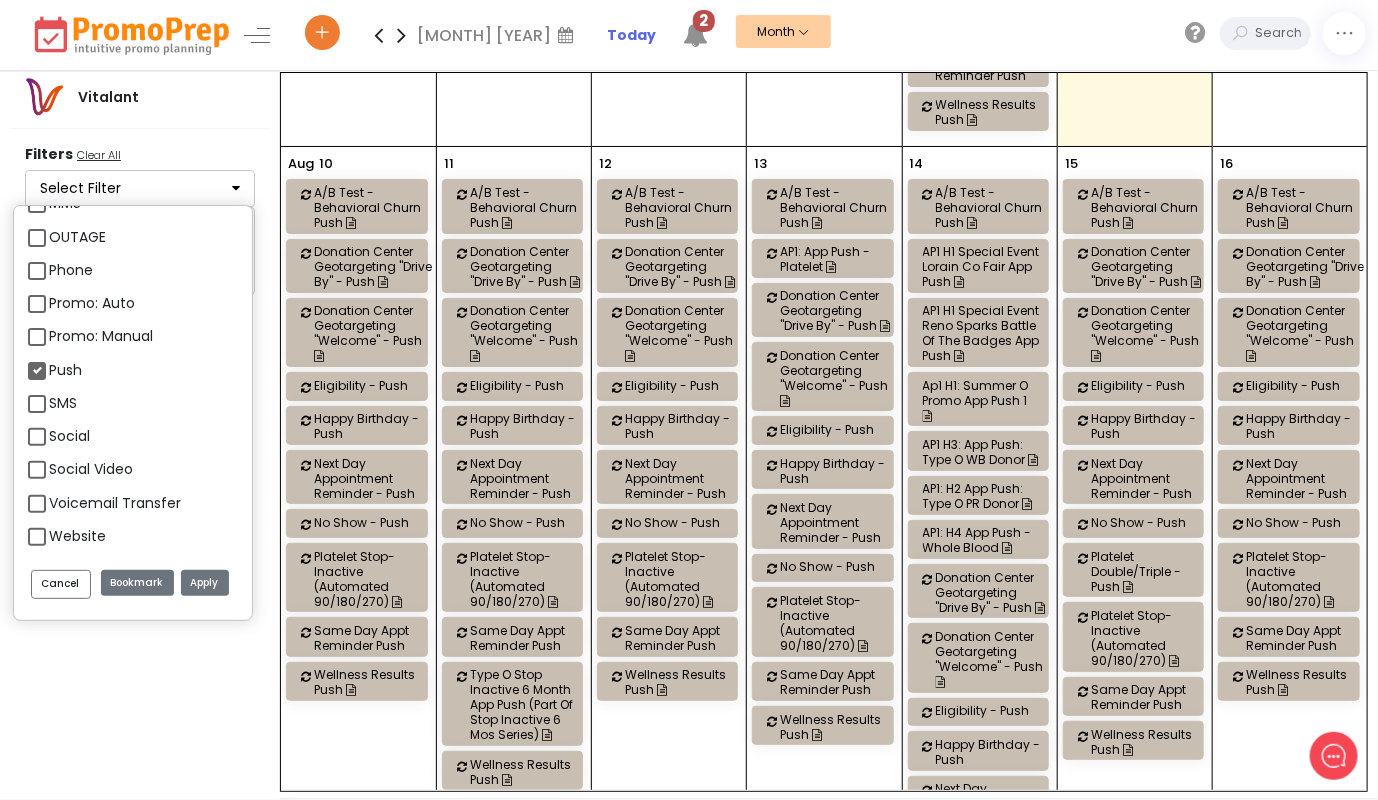click on "Push" at bounding box center [133, 372] 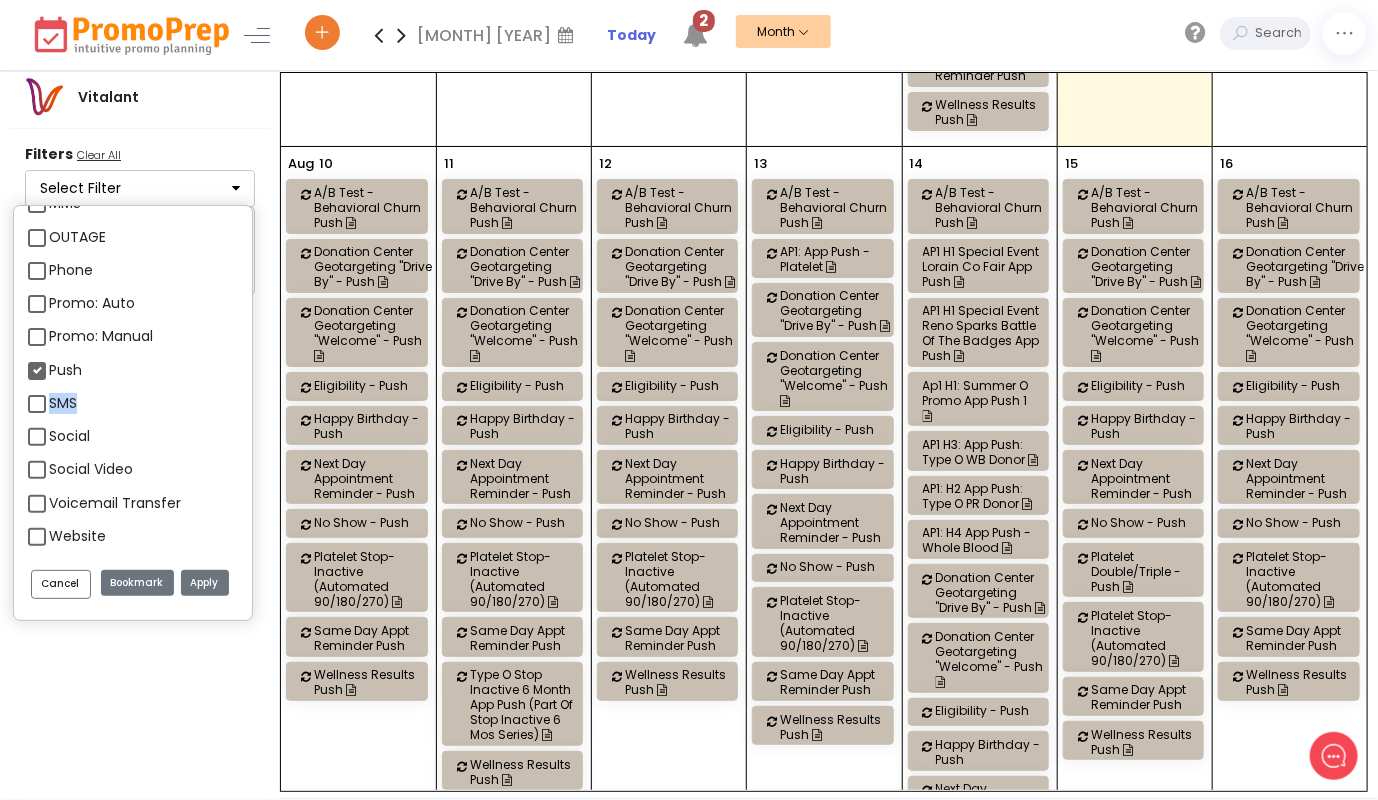 click on "SMS" at bounding box center [133, 405] 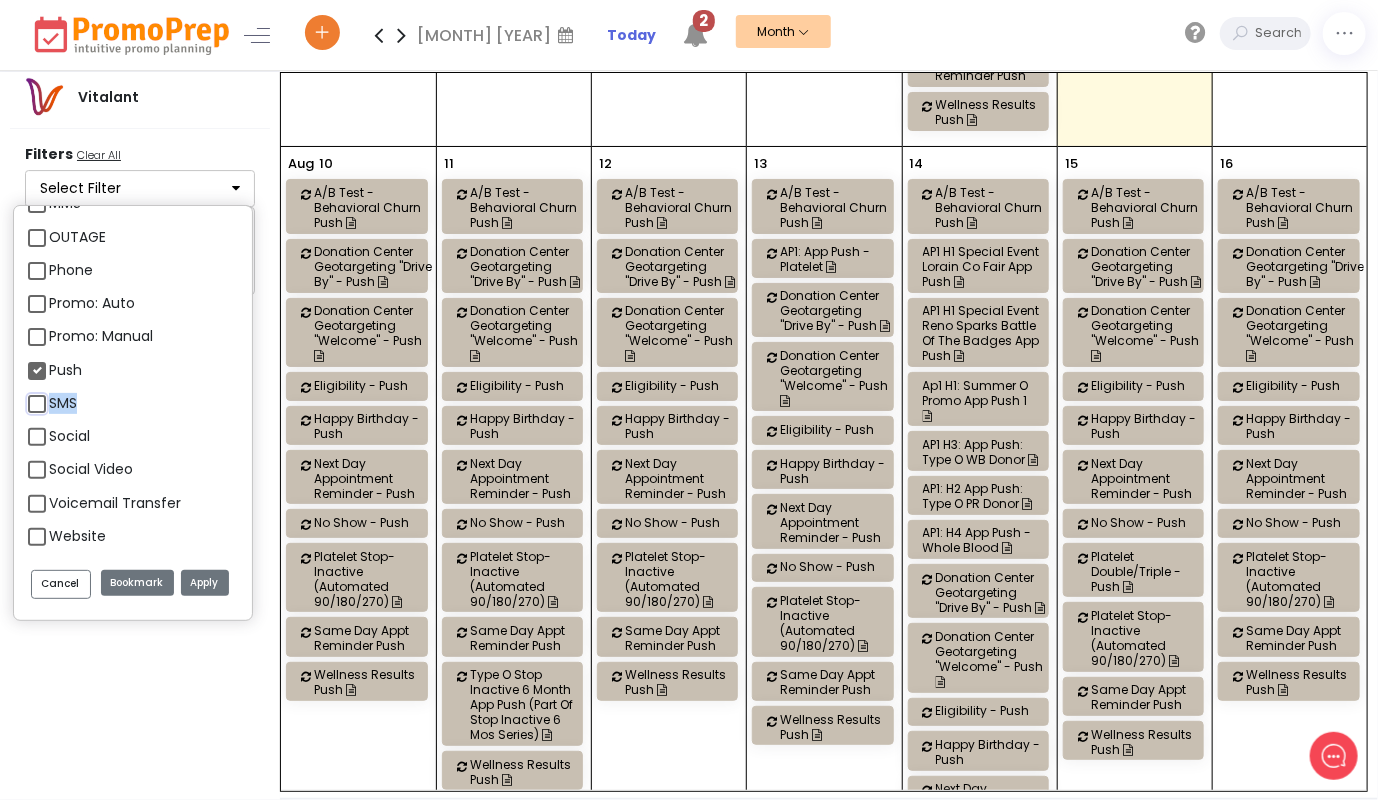 click on "SMS" at bounding box center [55, 395] 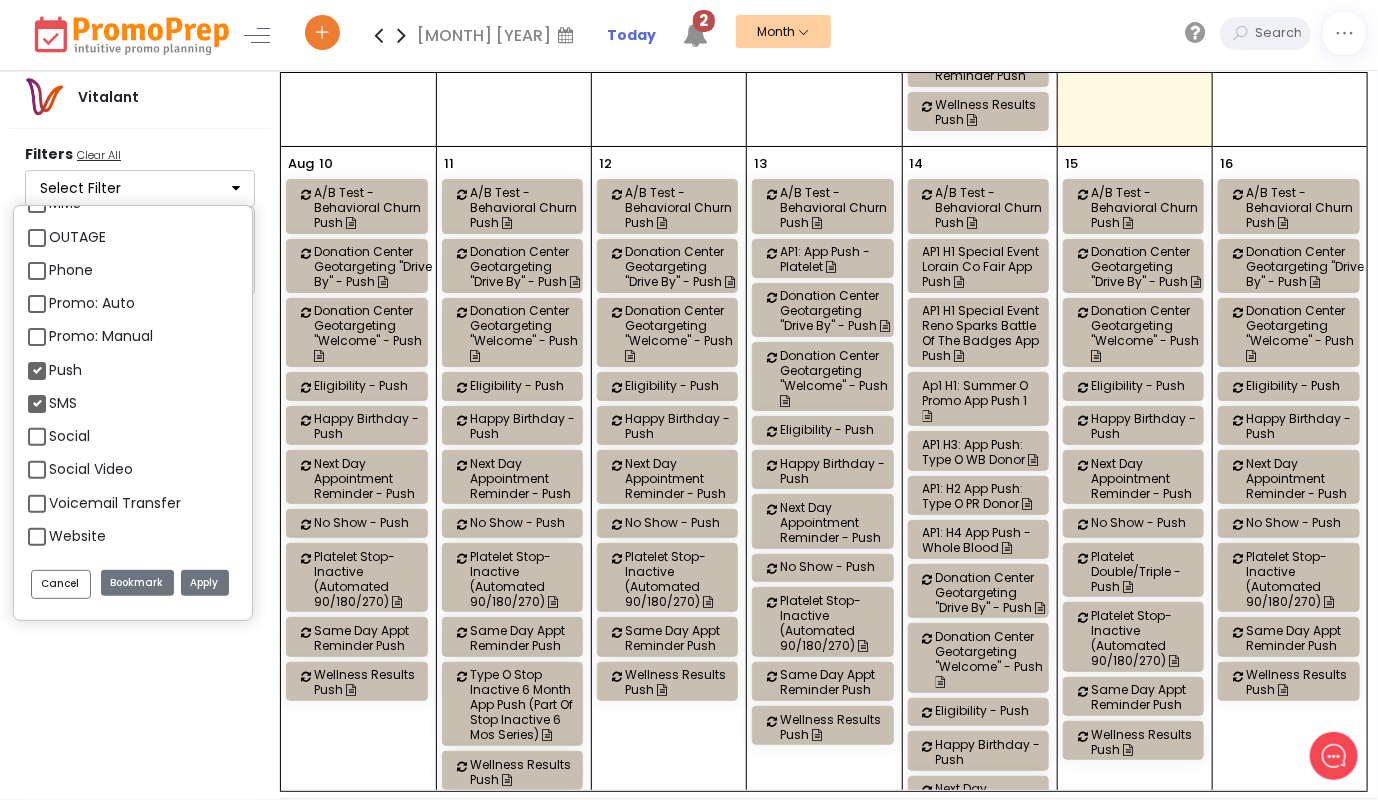 click on "Push" at bounding box center (65, 370) 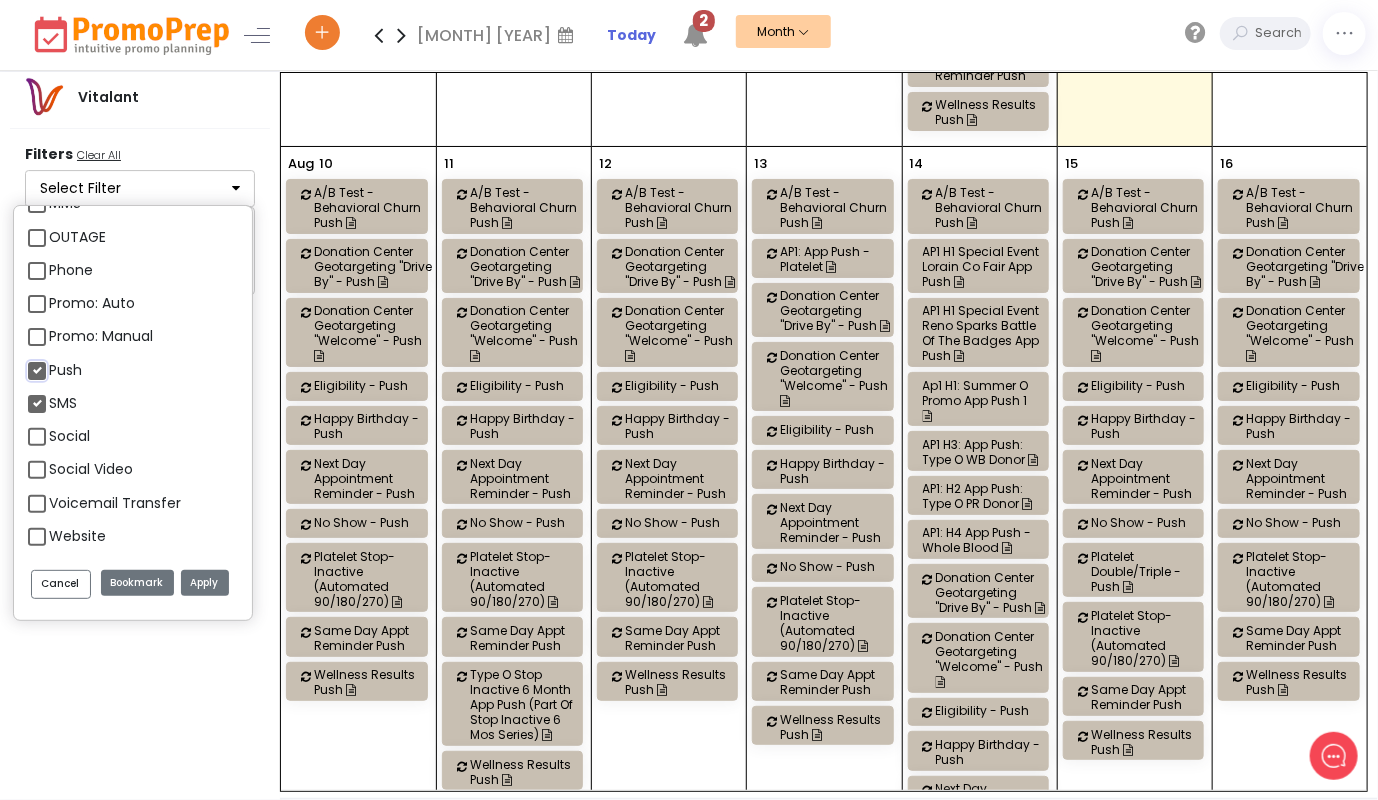 click on "Push" at bounding box center (55, 362) 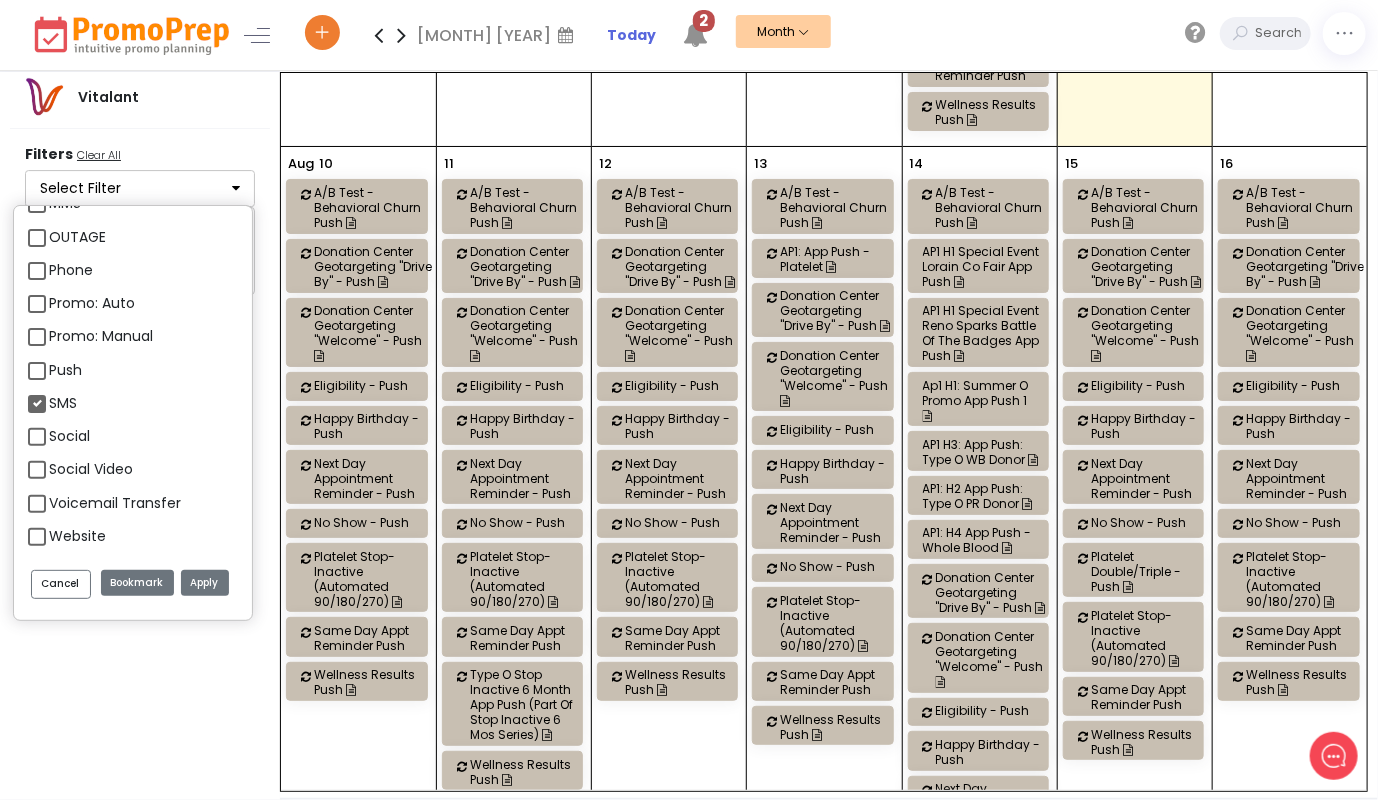 click on "Apply" at bounding box center (205, 583) 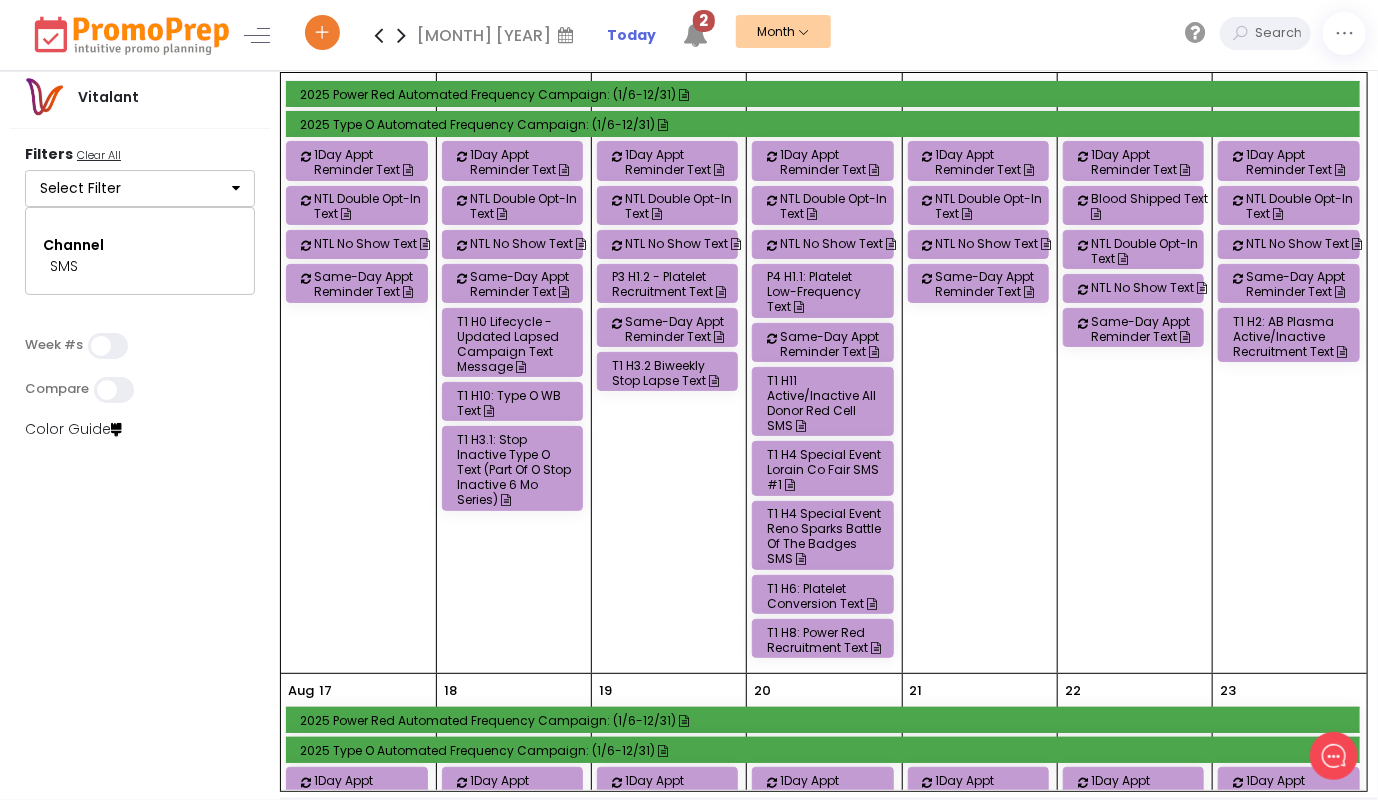 scroll, scrollTop: 1200, scrollLeft: 0, axis: vertical 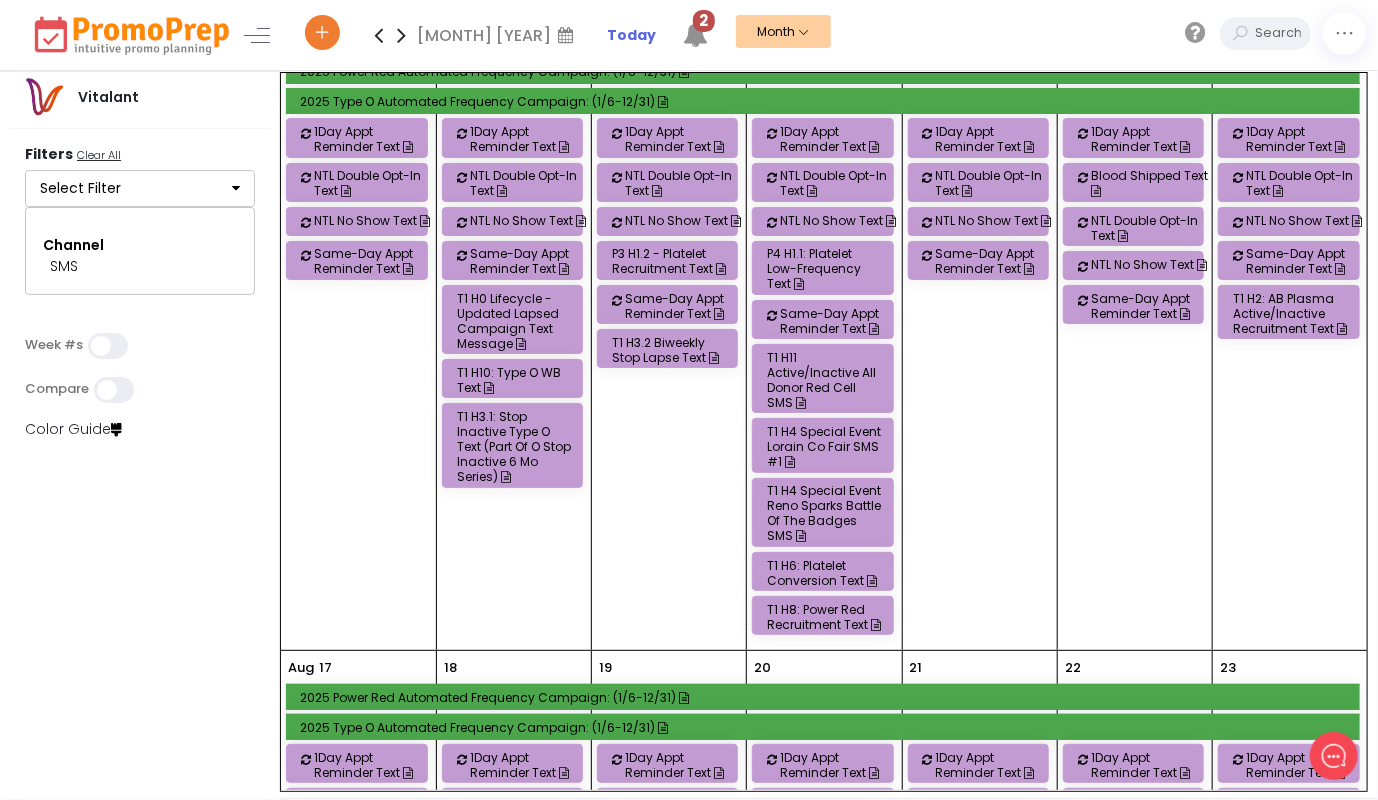 click on "T1 H11 Active/Inactive All Donor Red Cell SMS" at bounding box center (826, 380) 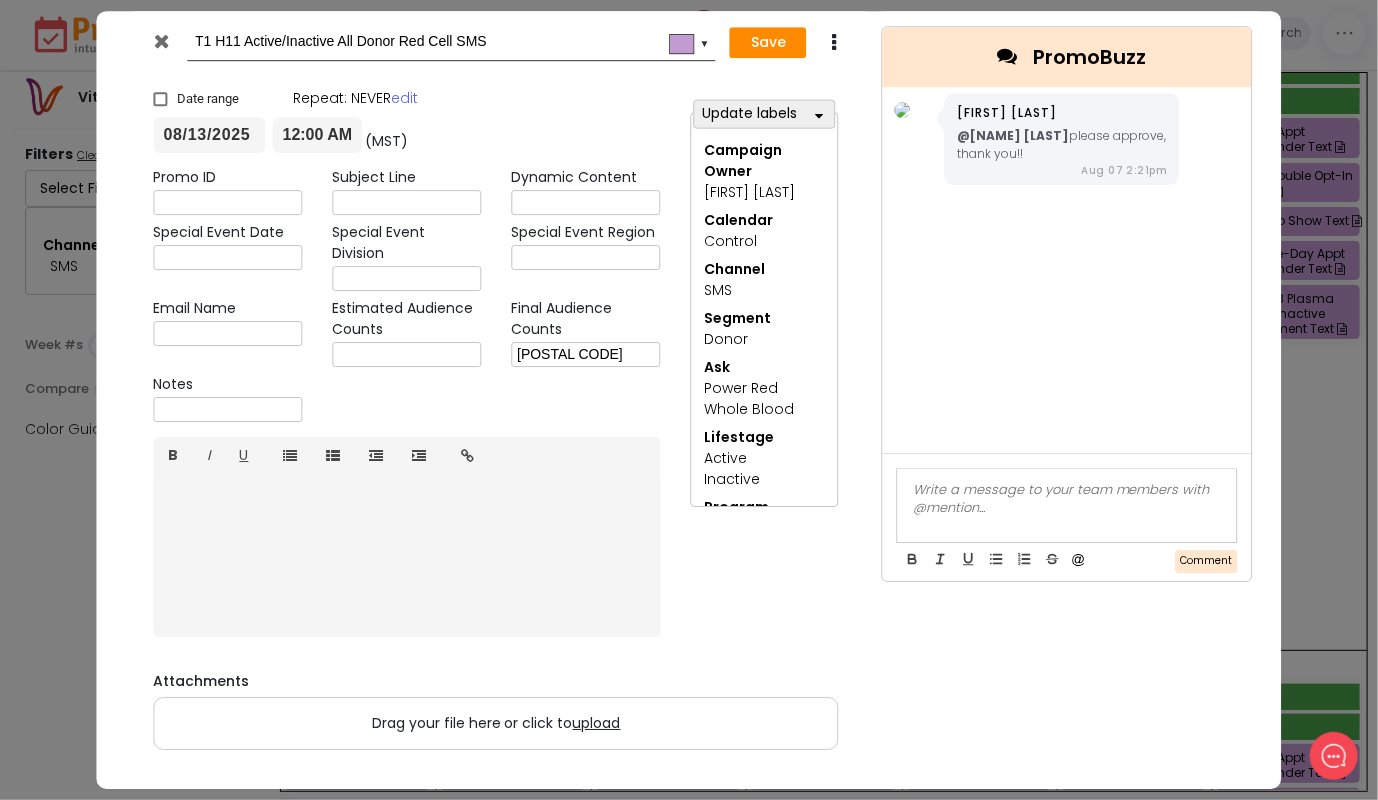 click at bounding box center (1067, 505) 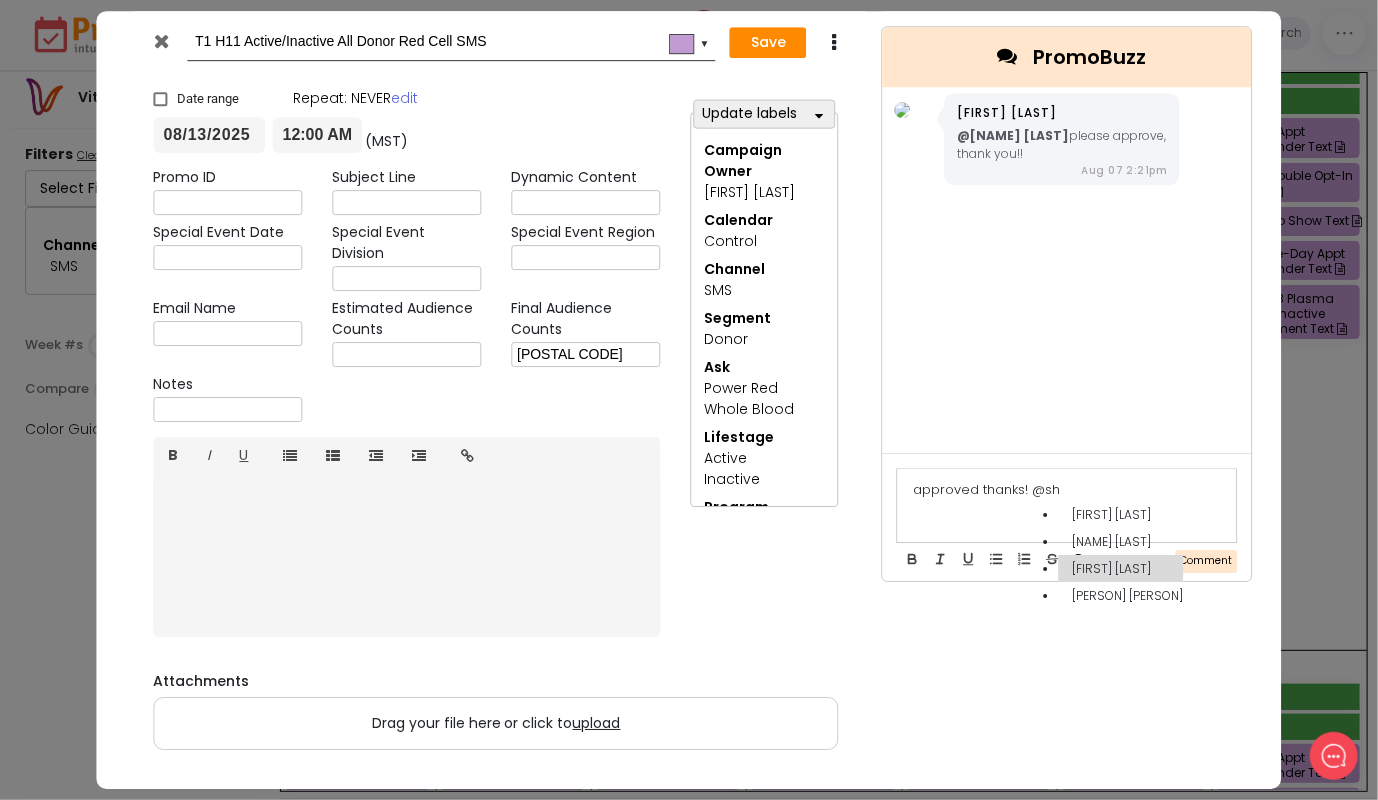 click on "[FIRST] [LAST]" at bounding box center (1120, 568) 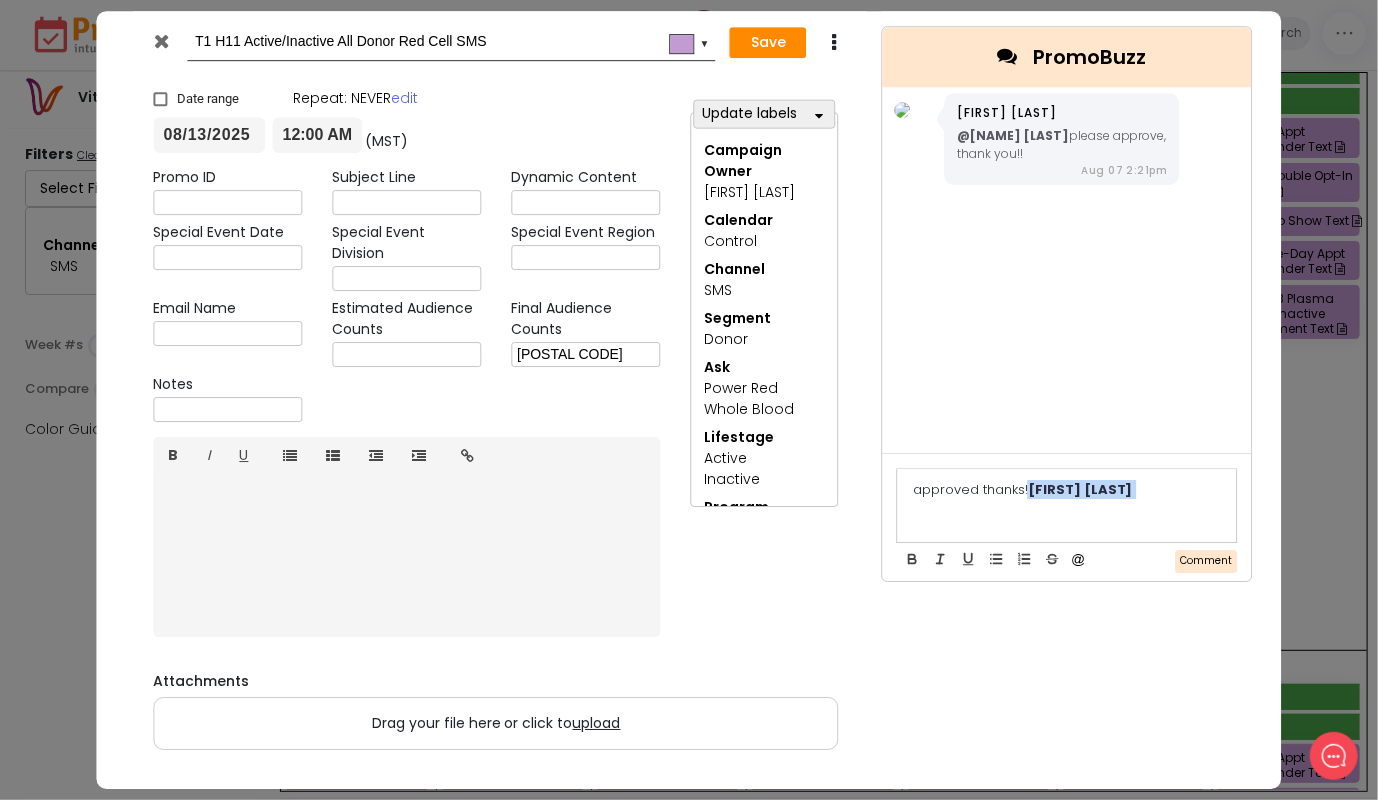drag, startPoint x: 1194, startPoint y: 507, endPoint x: 1030, endPoint y: 488, distance: 165.09694 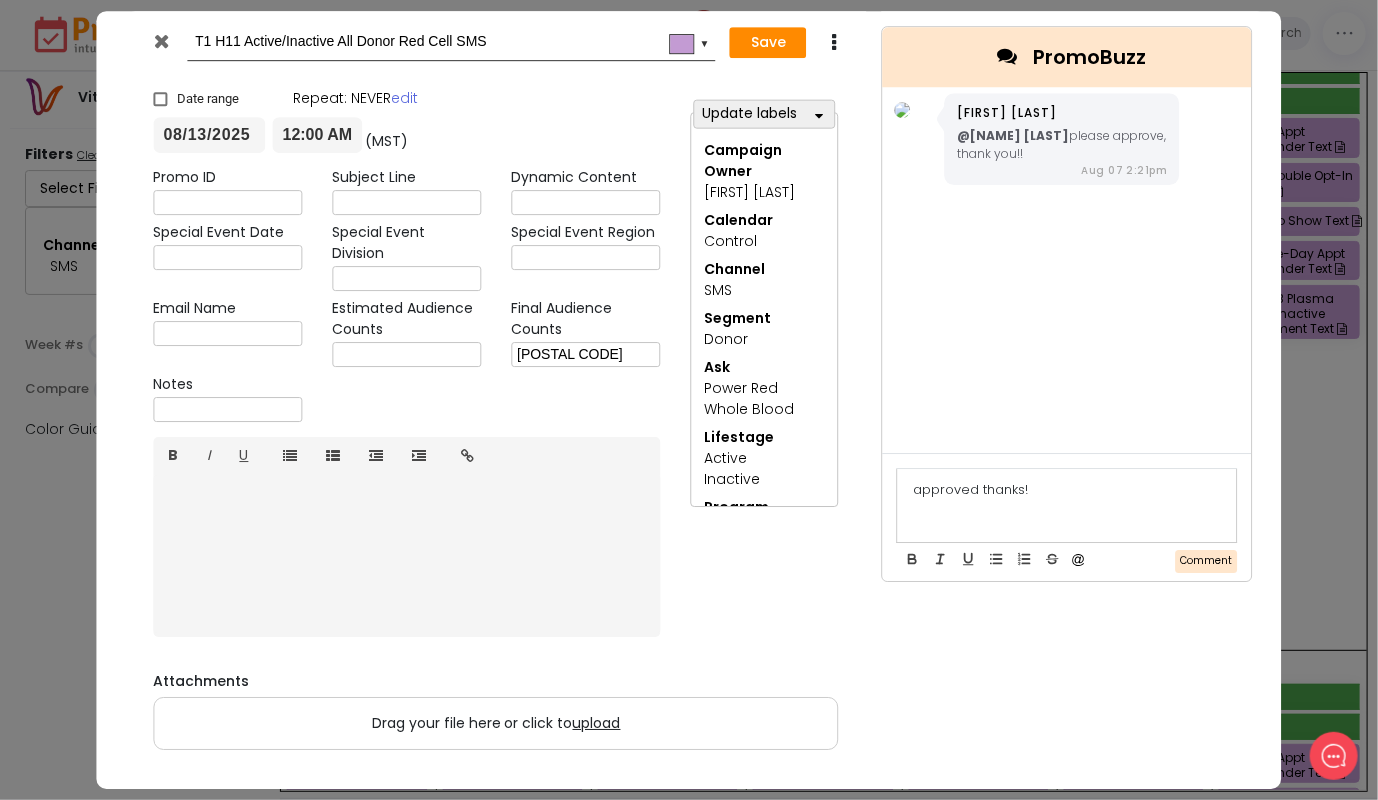 click on "Comment" at bounding box center [1207, 561] 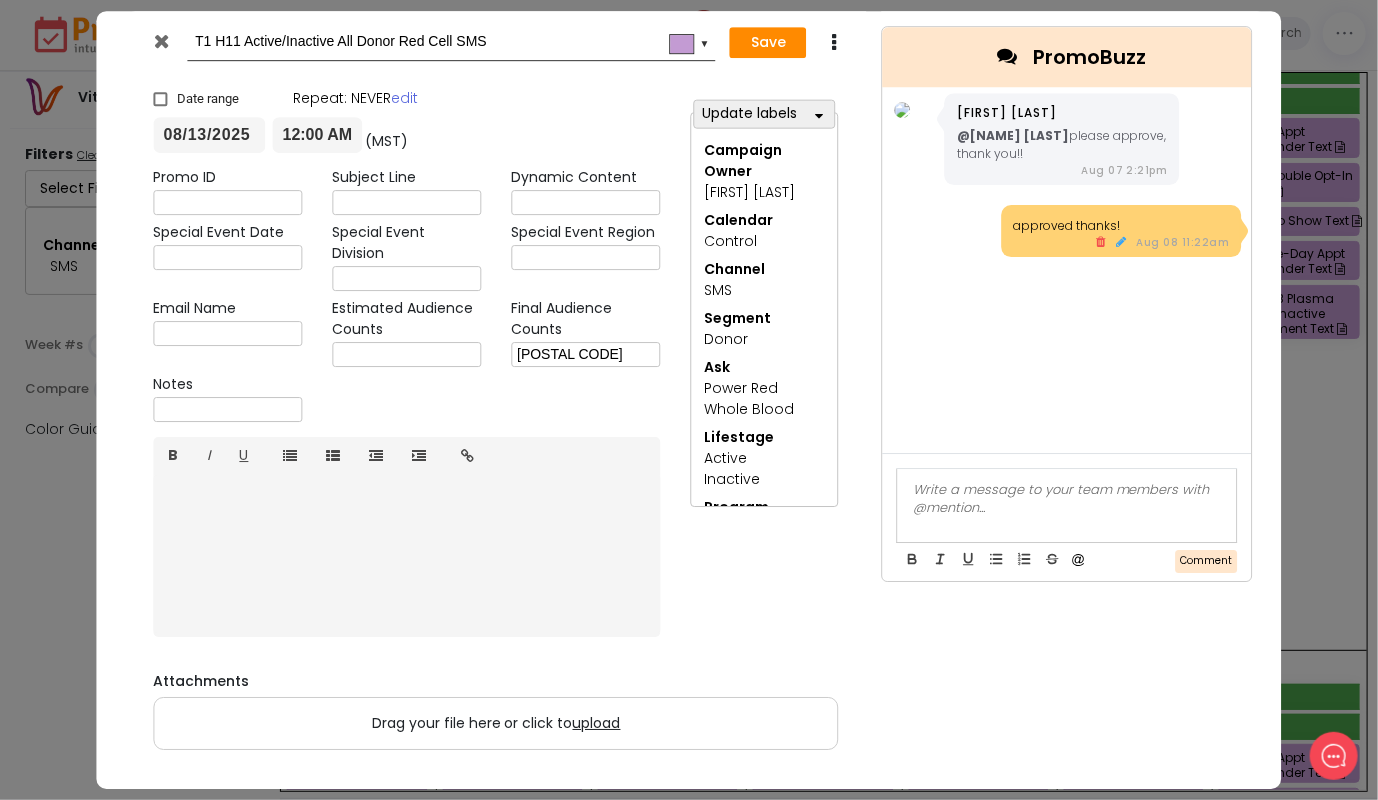 click at bounding box center [161, 41] 